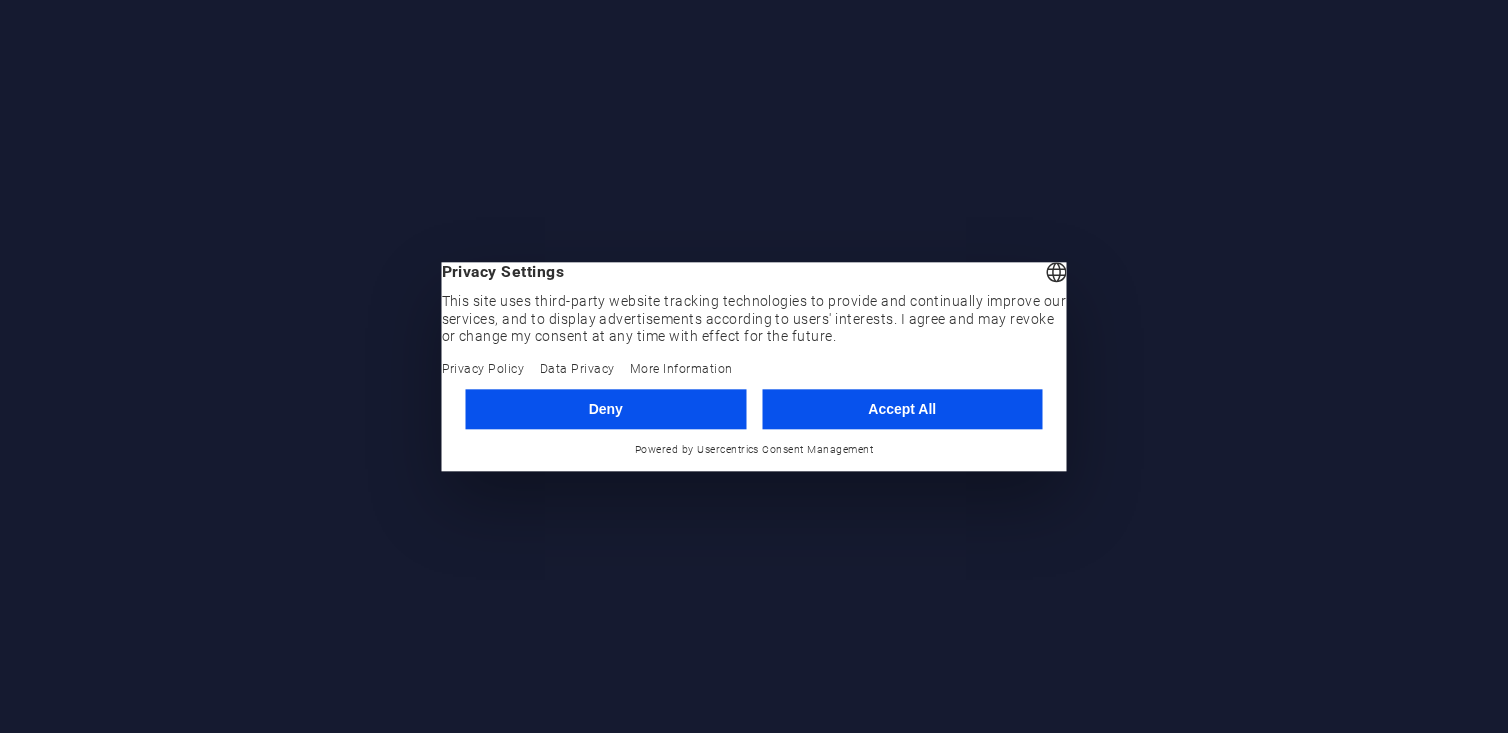 scroll, scrollTop: 0, scrollLeft: 0, axis: both 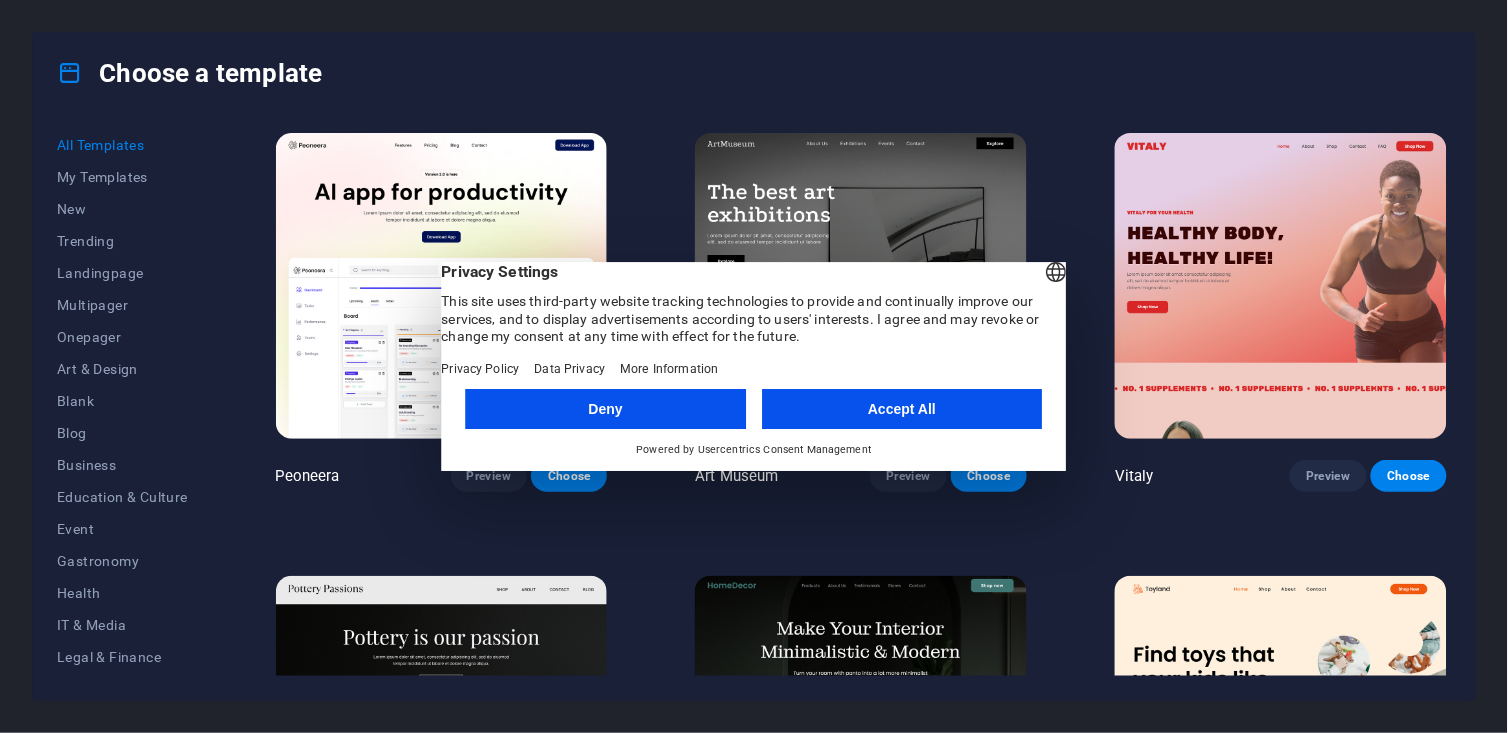 click on "Accept All" at bounding box center [902, 409] 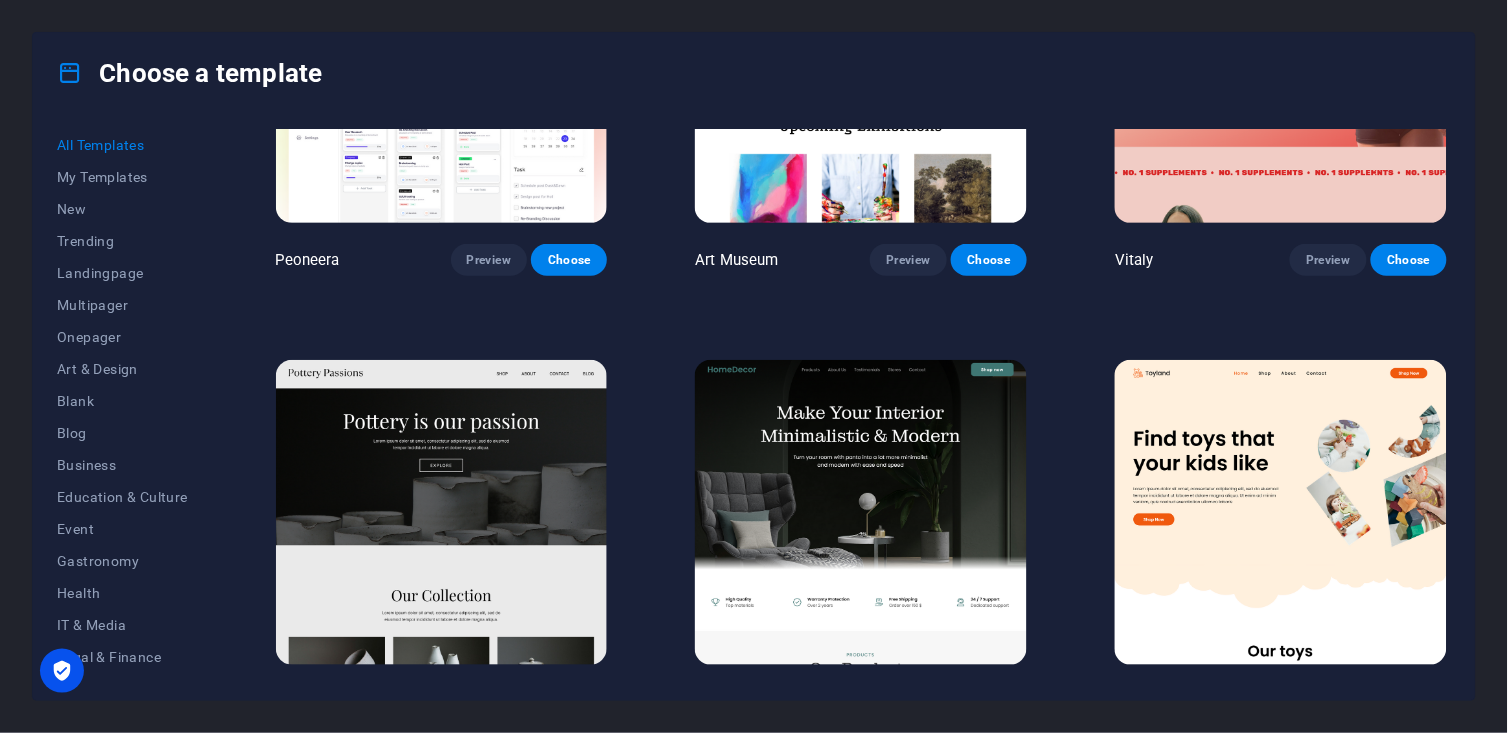 scroll, scrollTop: 0, scrollLeft: 0, axis: both 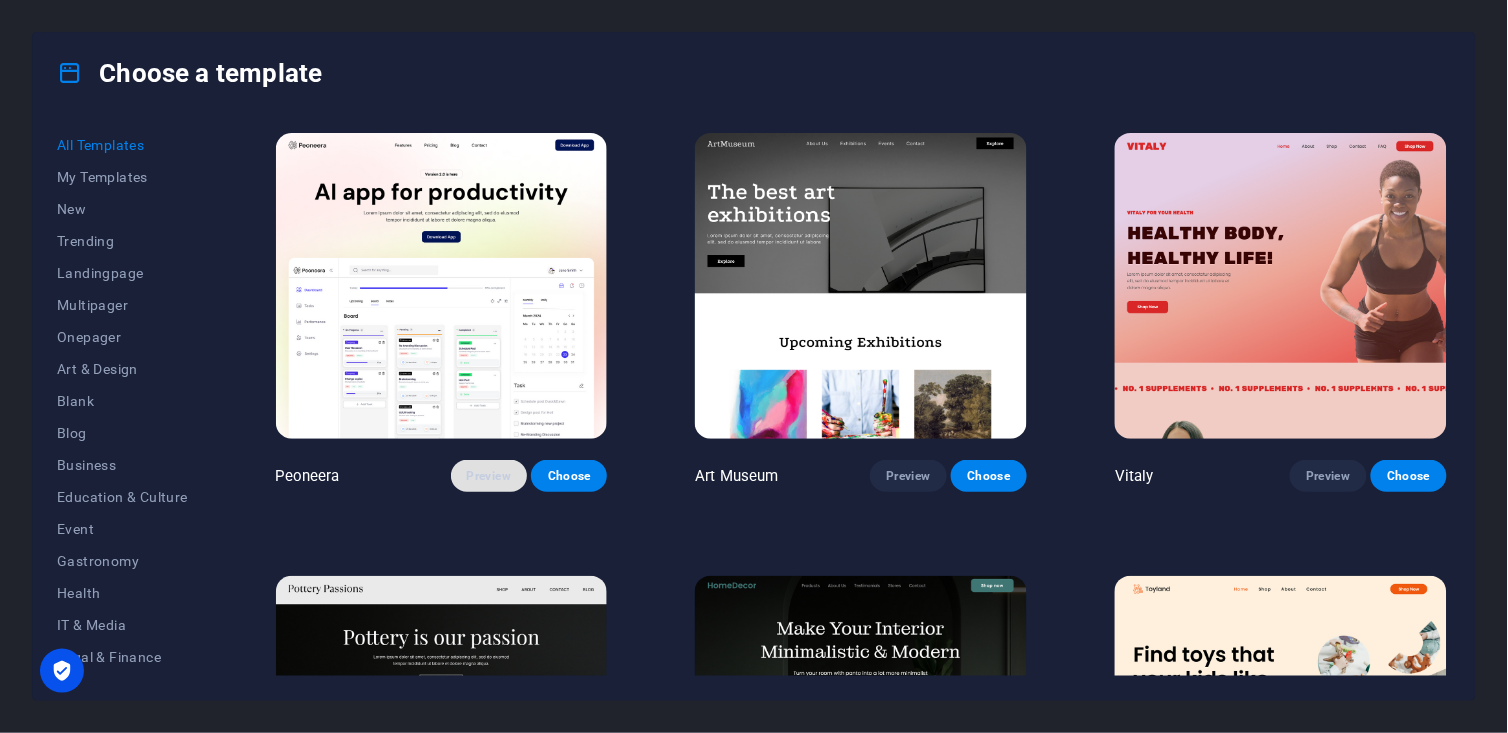 click on "Preview" at bounding box center (489, 476) 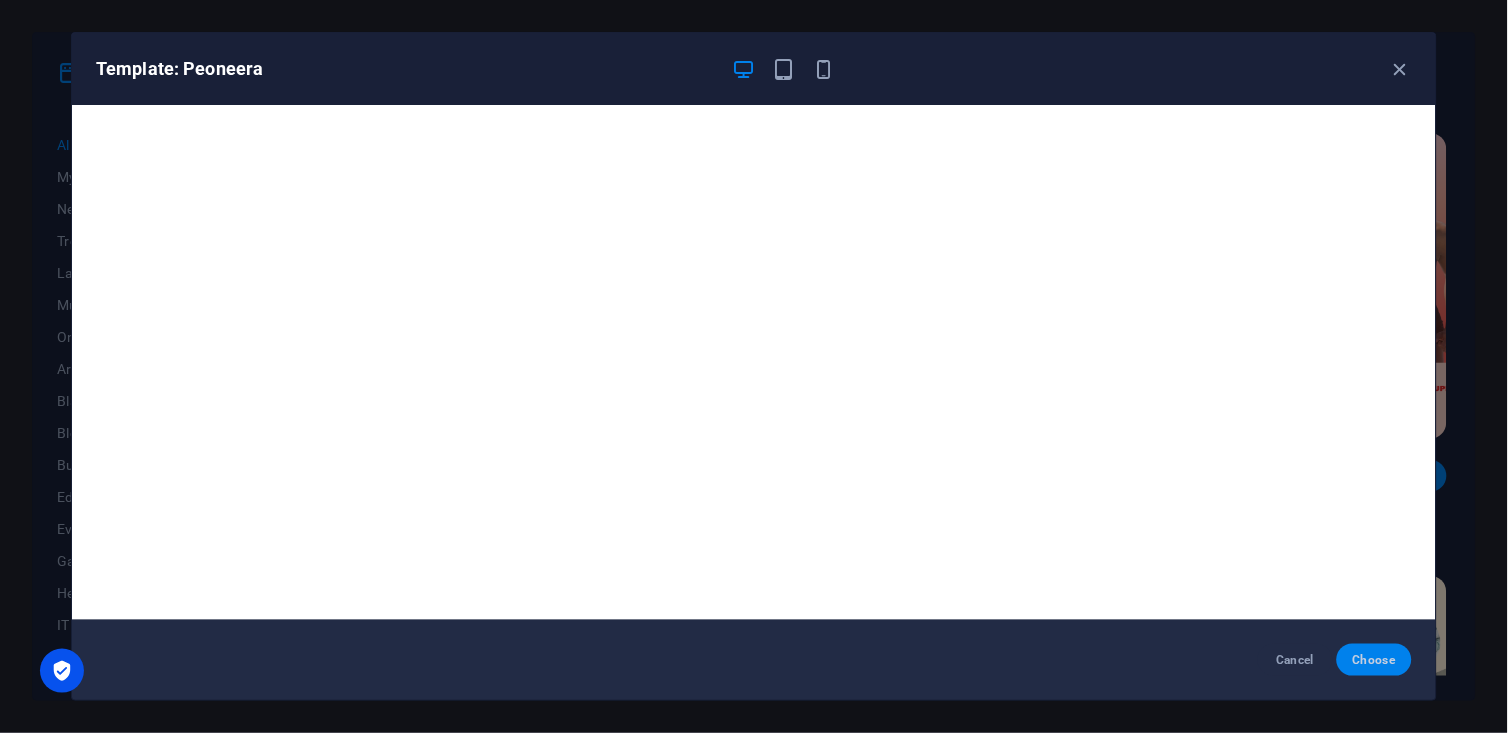 click on "Choose" at bounding box center (1374, 660) 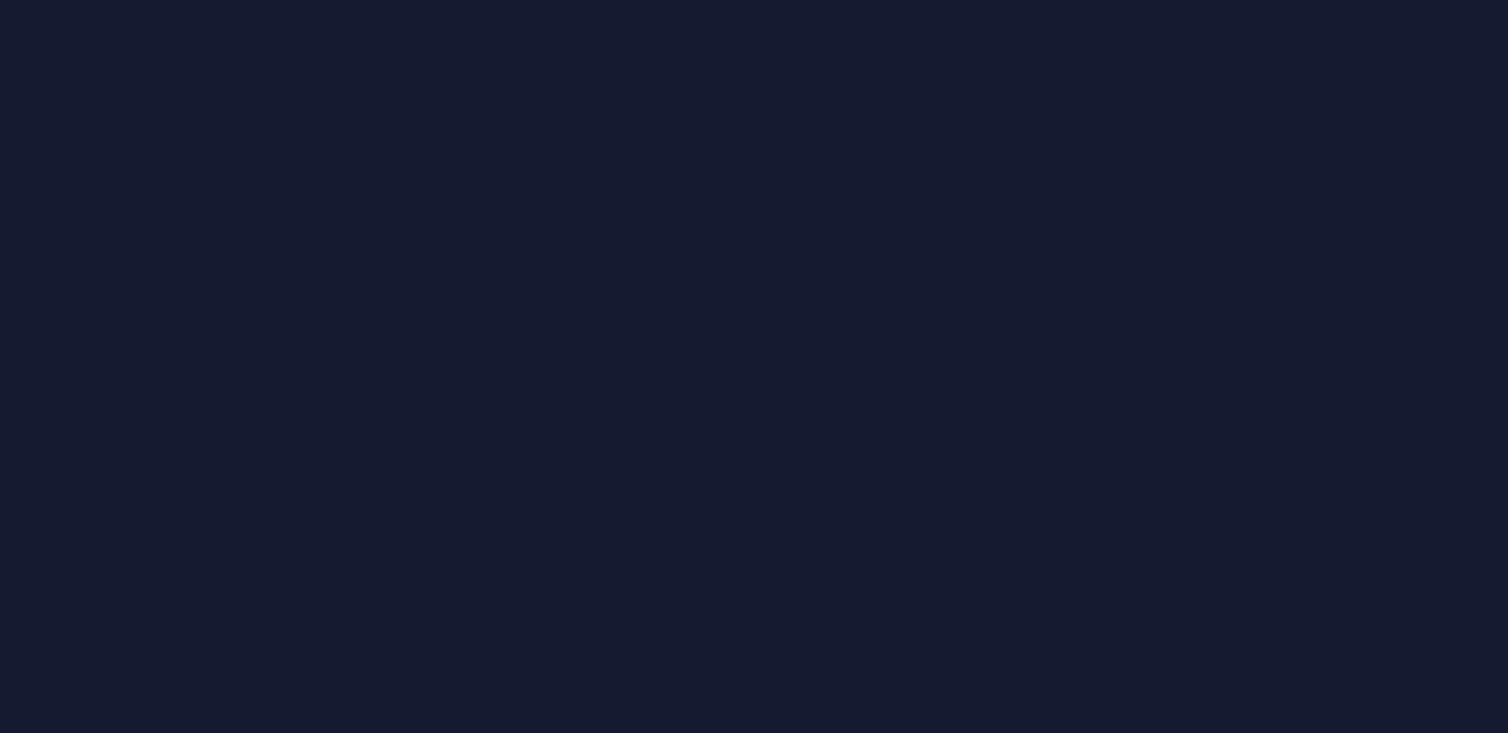 scroll, scrollTop: 0, scrollLeft: 0, axis: both 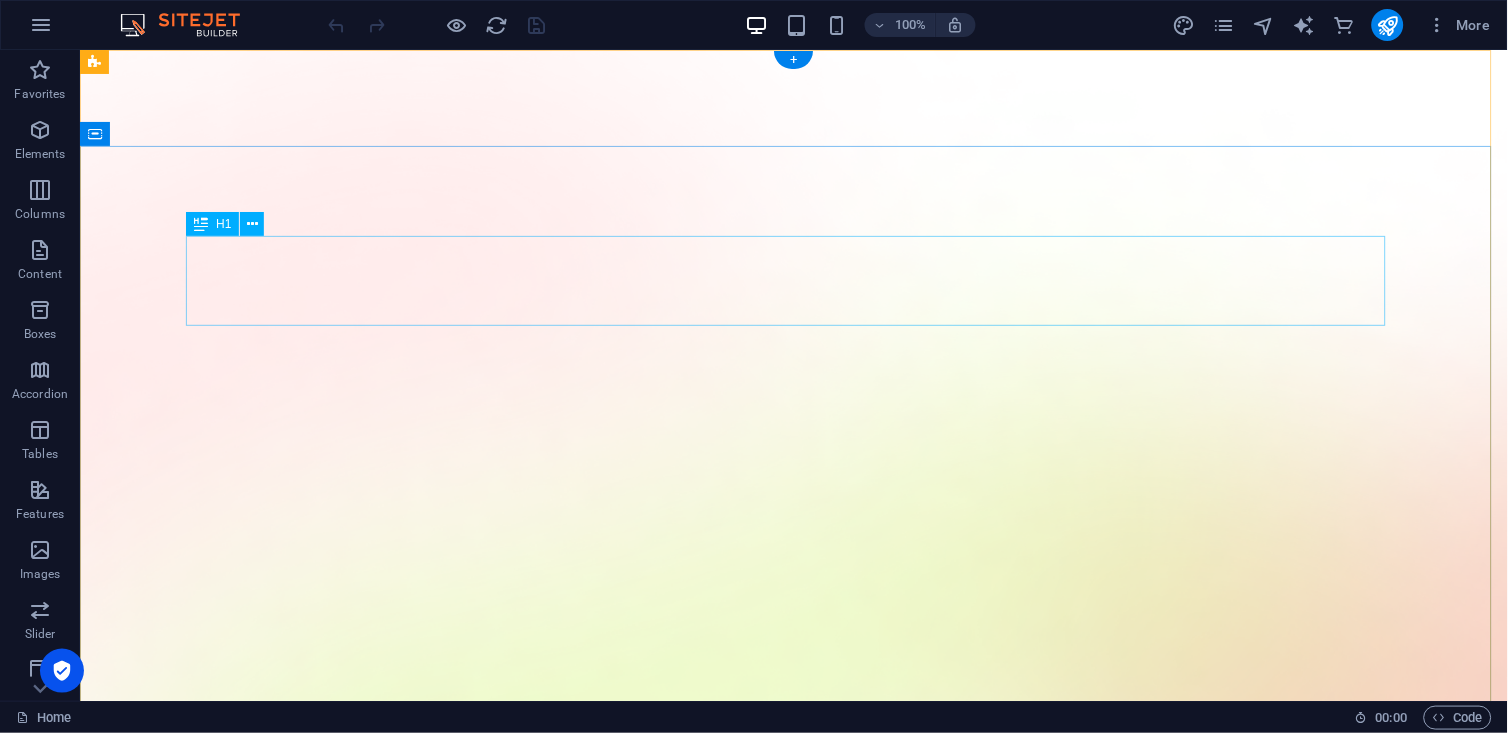 click on "AI app for productivity" at bounding box center [793, 1780] 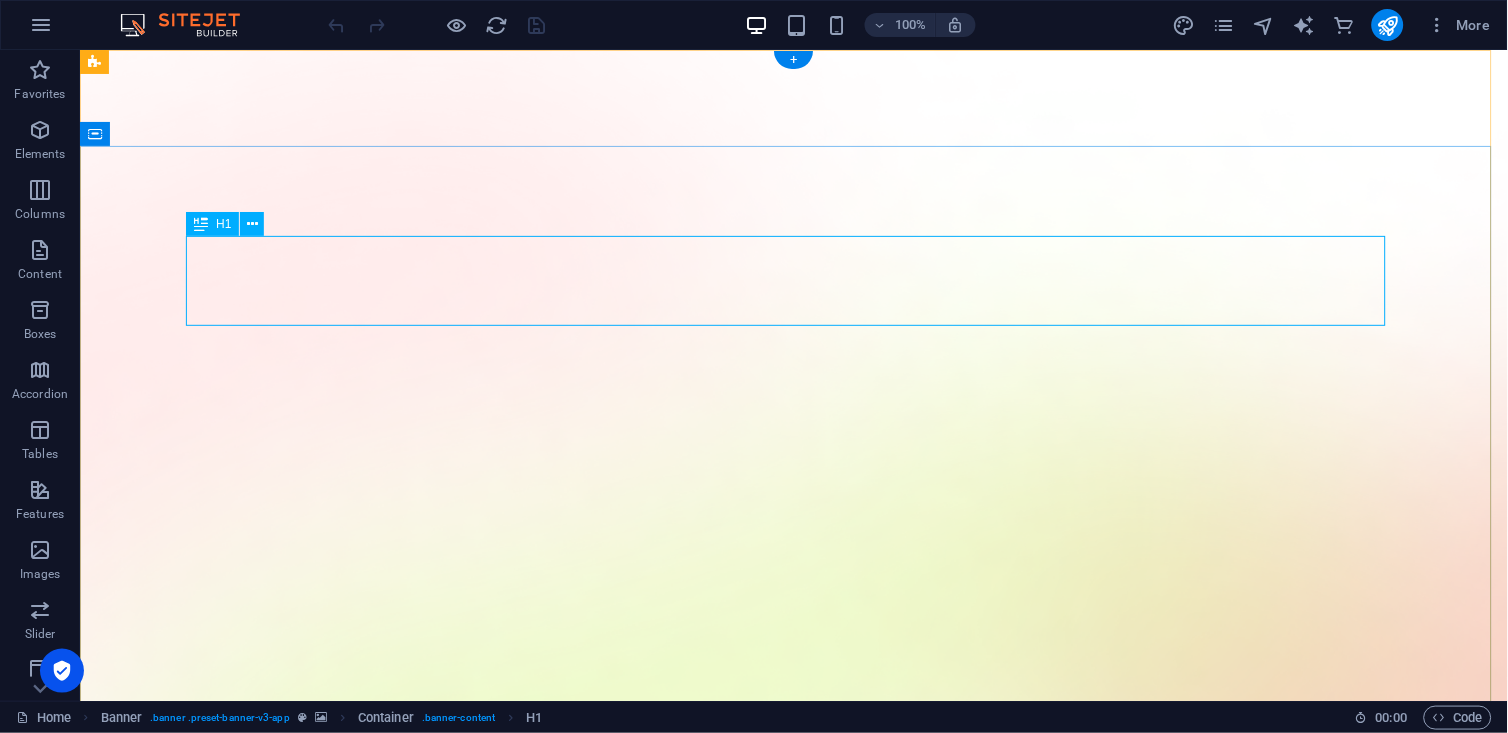 click on "AI app for productivity" at bounding box center [793, 1780] 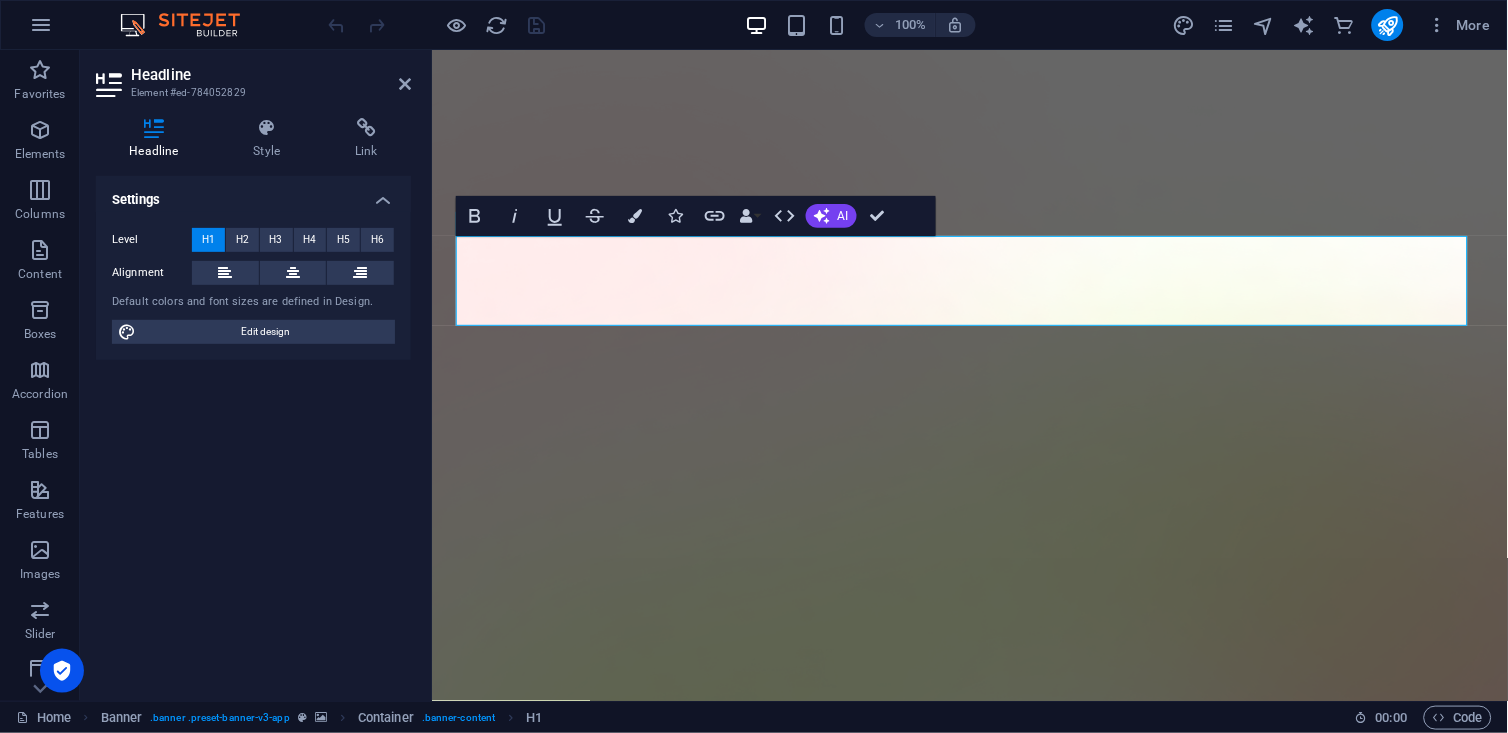 type 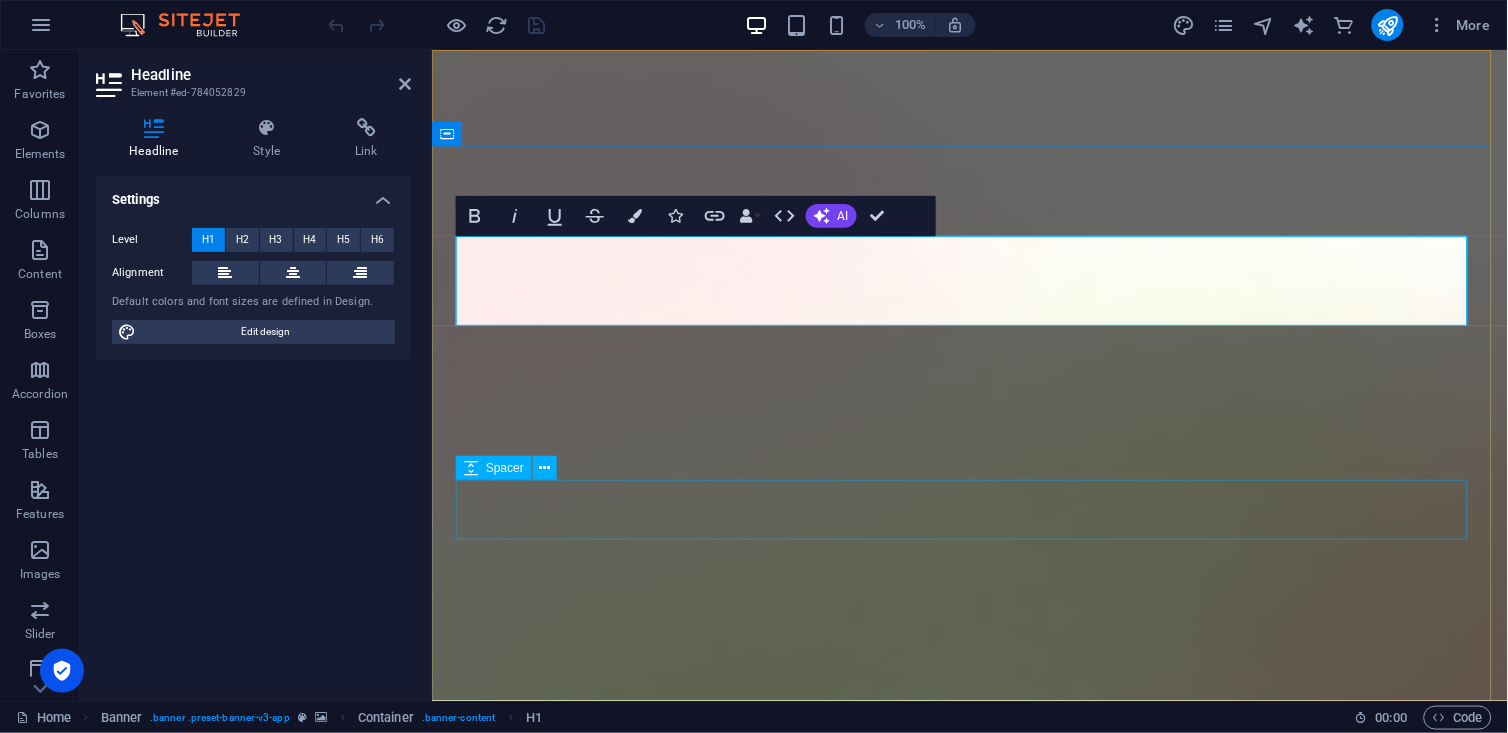 click at bounding box center [969, 1875] 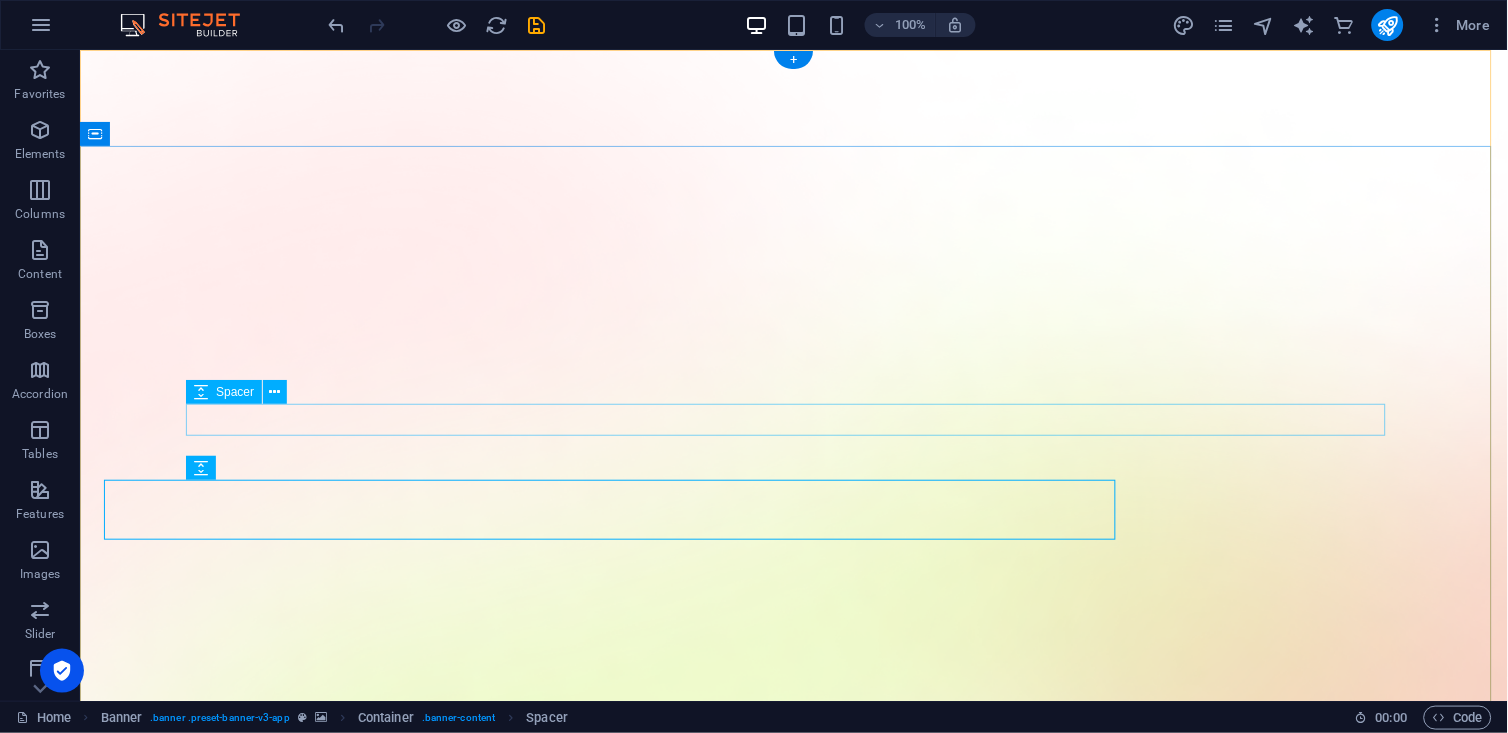click at bounding box center (793, 1892) 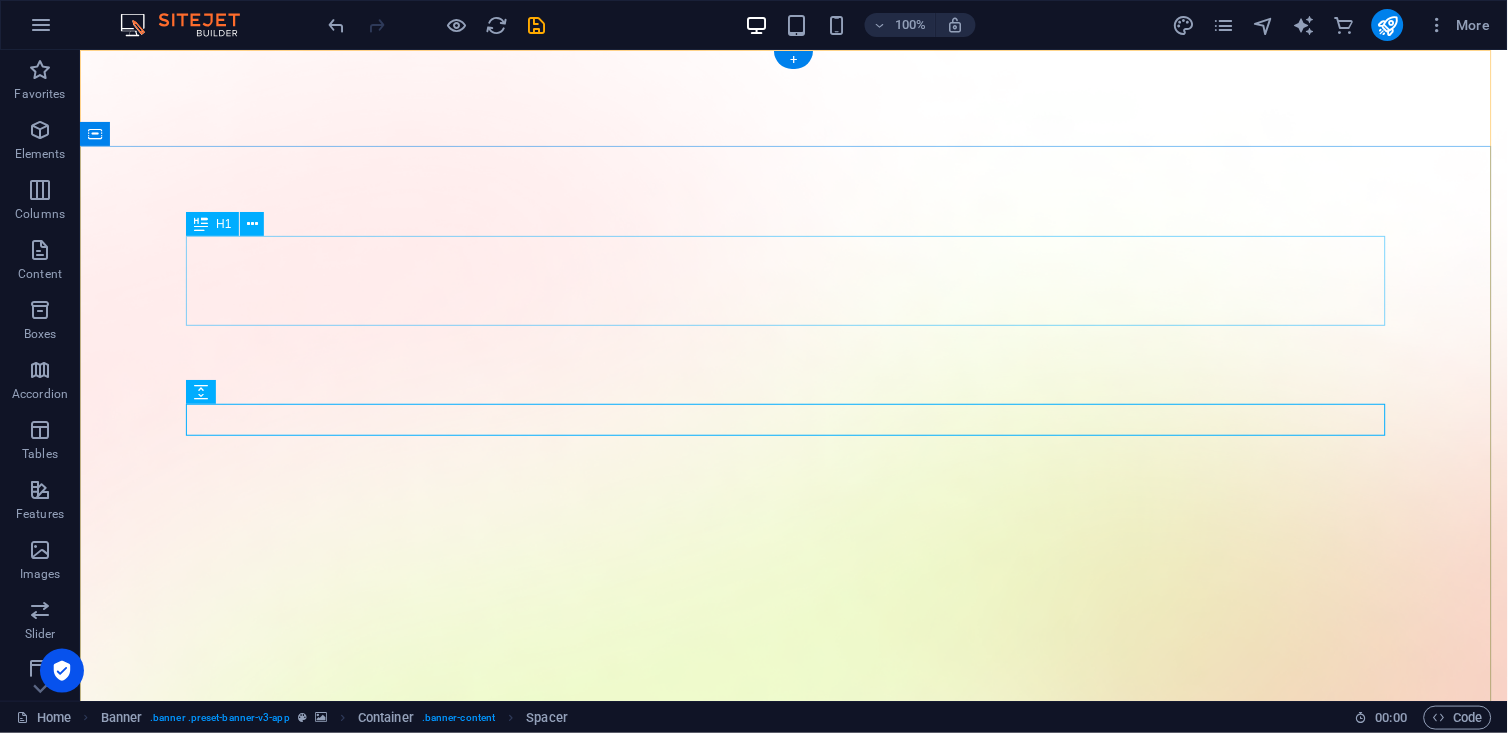 click at bounding box center (793, 1780) 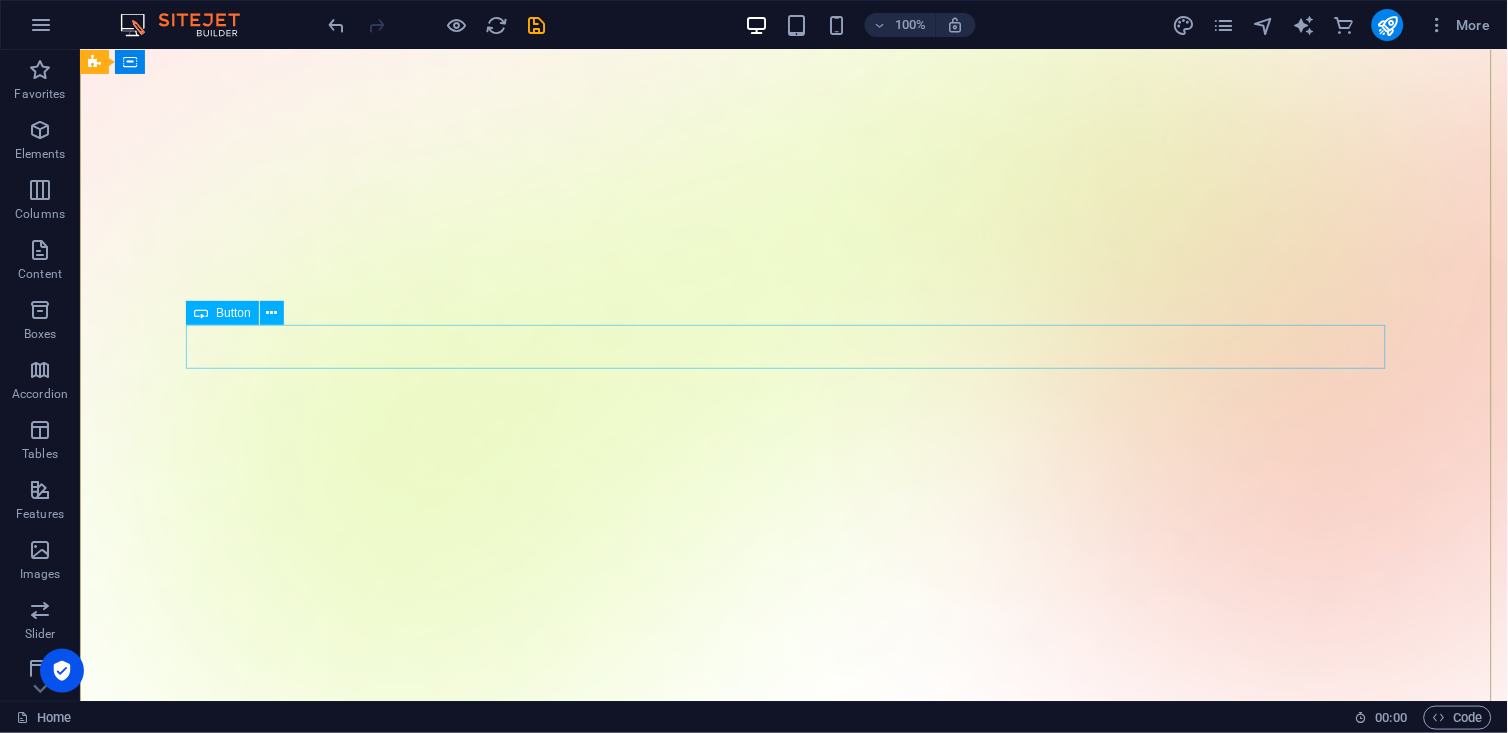 scroll, scrollTop: 0, scrollLeft: 0, axis: both 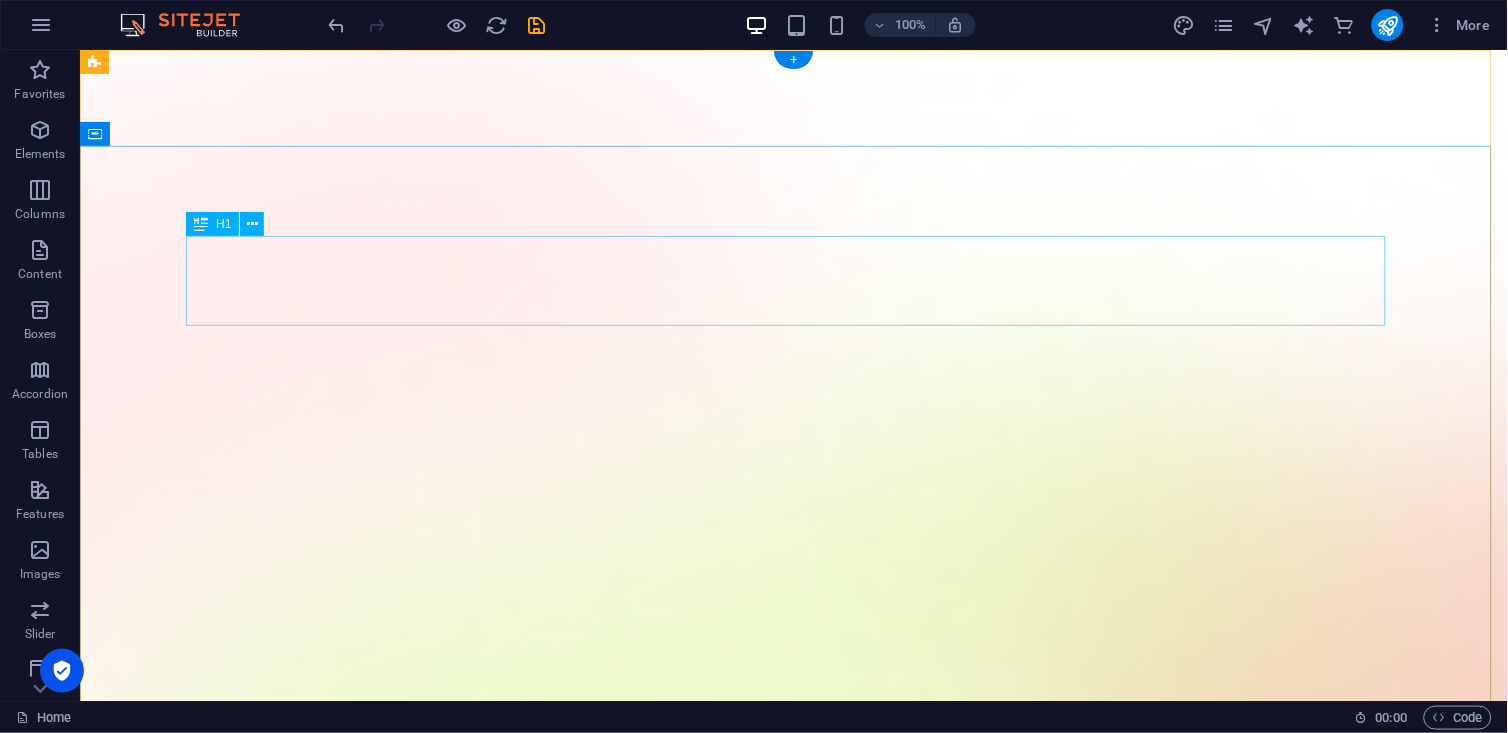 click at bounding box center [793, 1780] 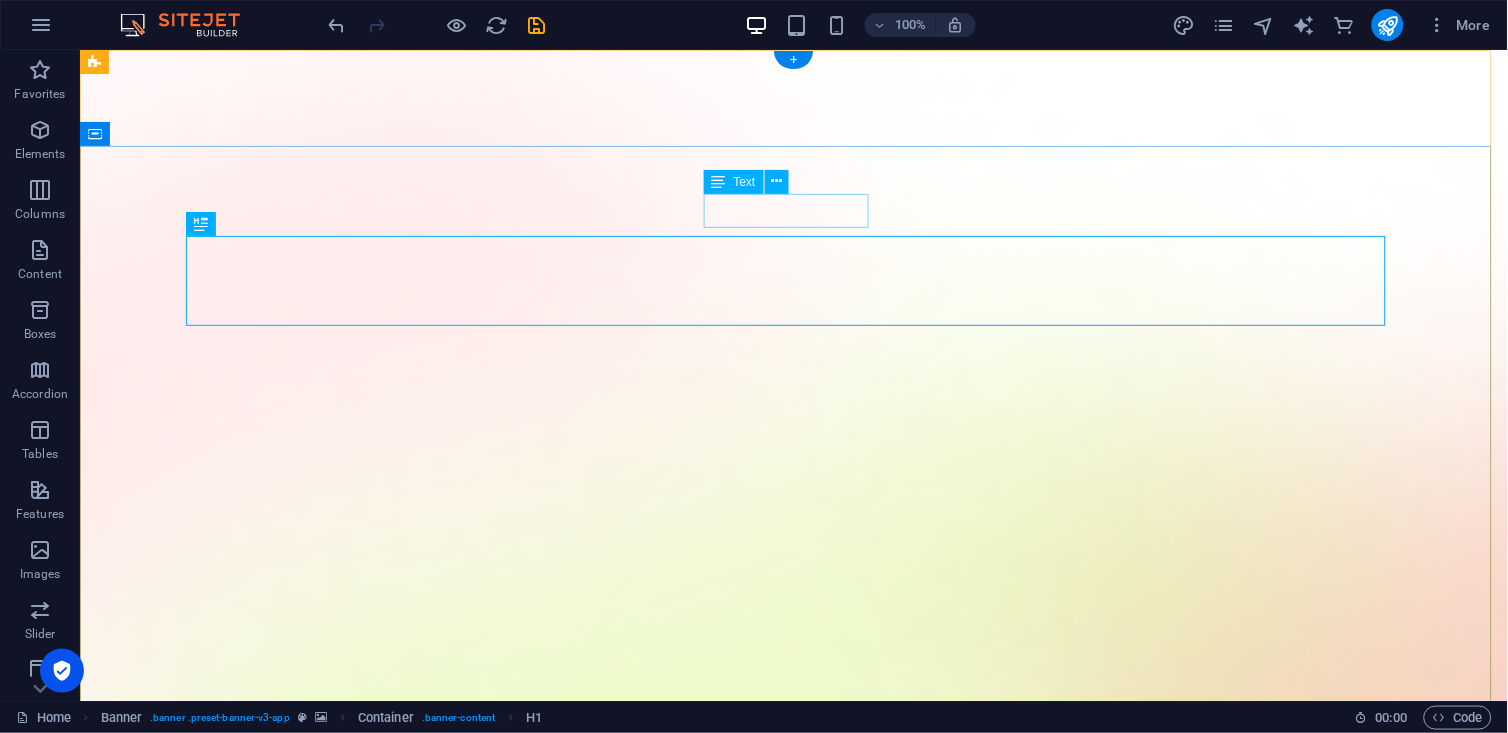 click on "Version 2.0 is here" at bounding box center [793, 1710] 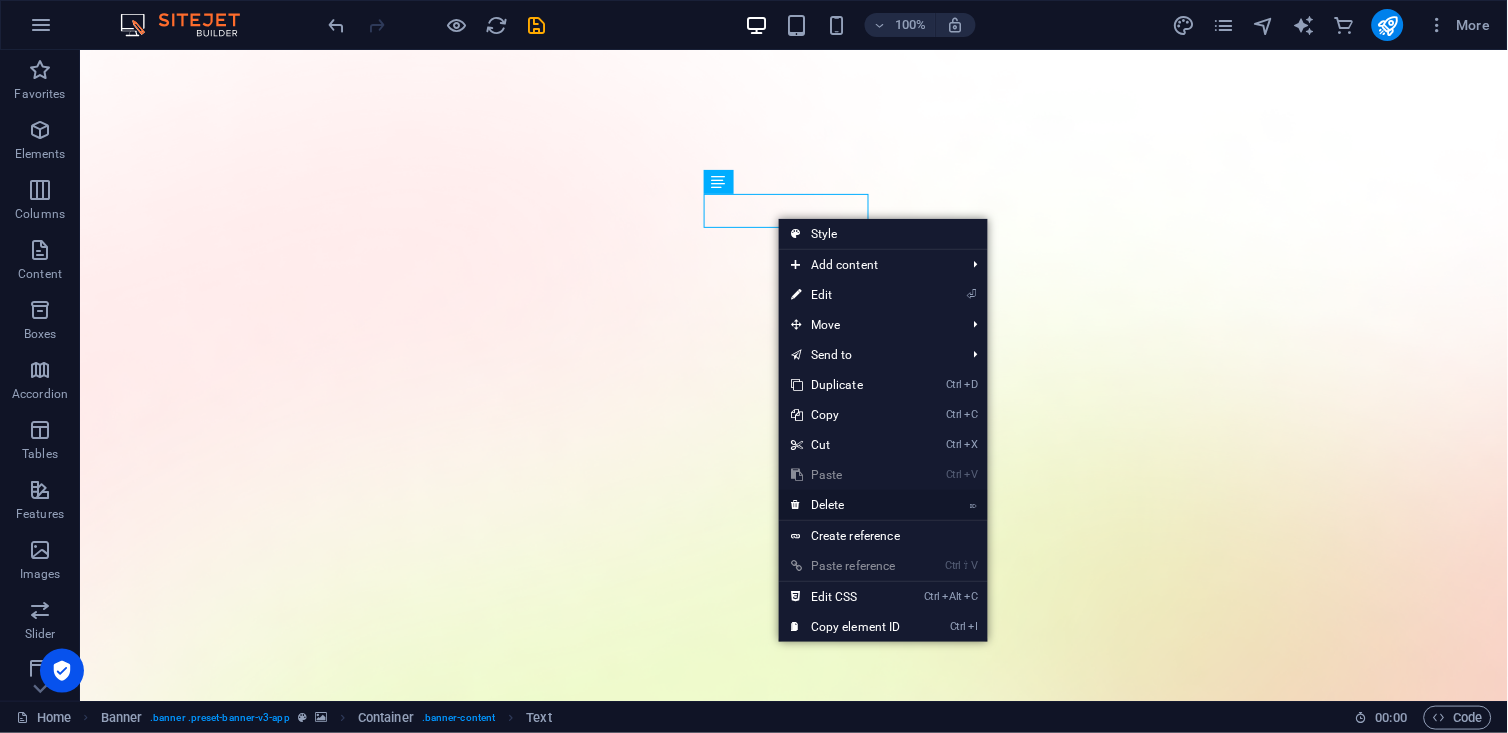 click on "⌦  Delete" at bounding box center (846, 505) 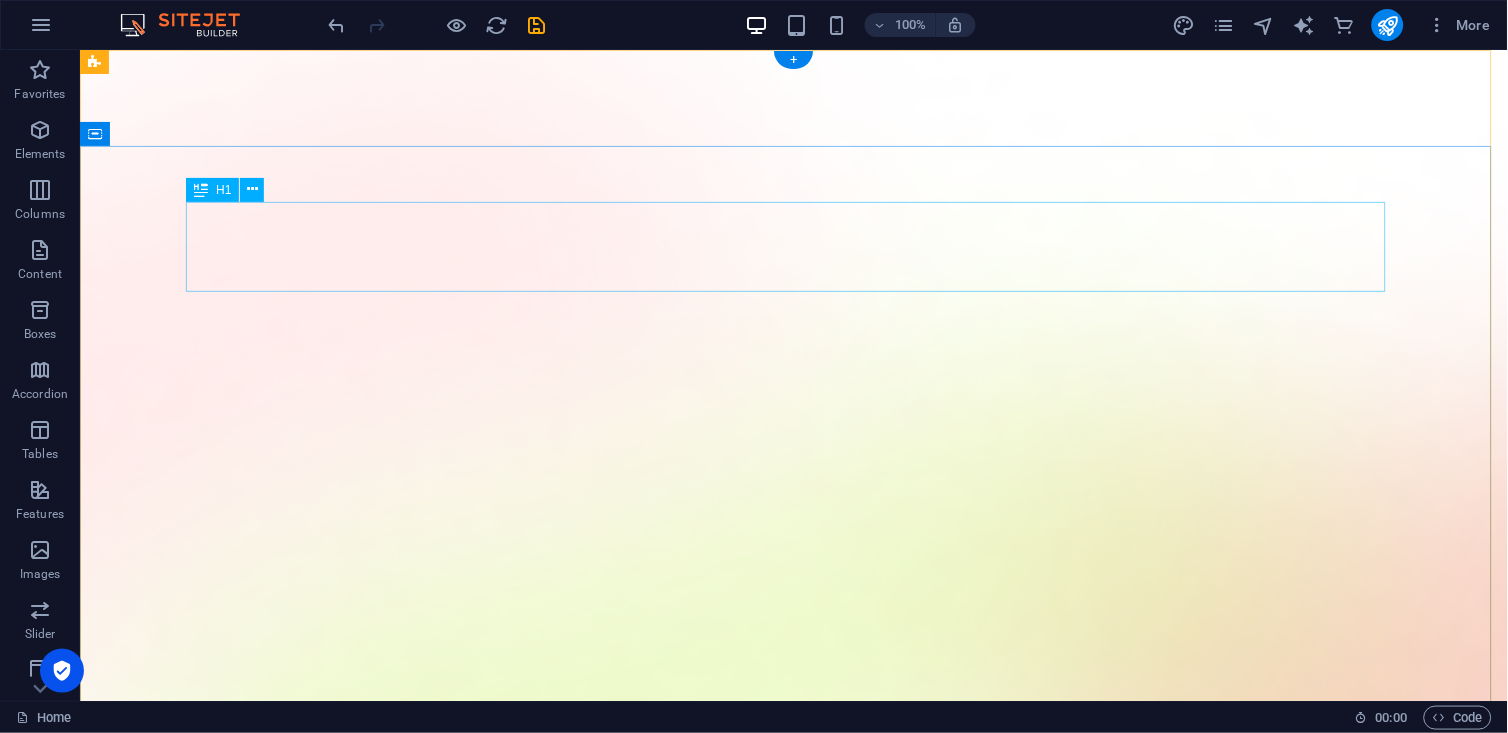 click at bounding box center (793, 1712) 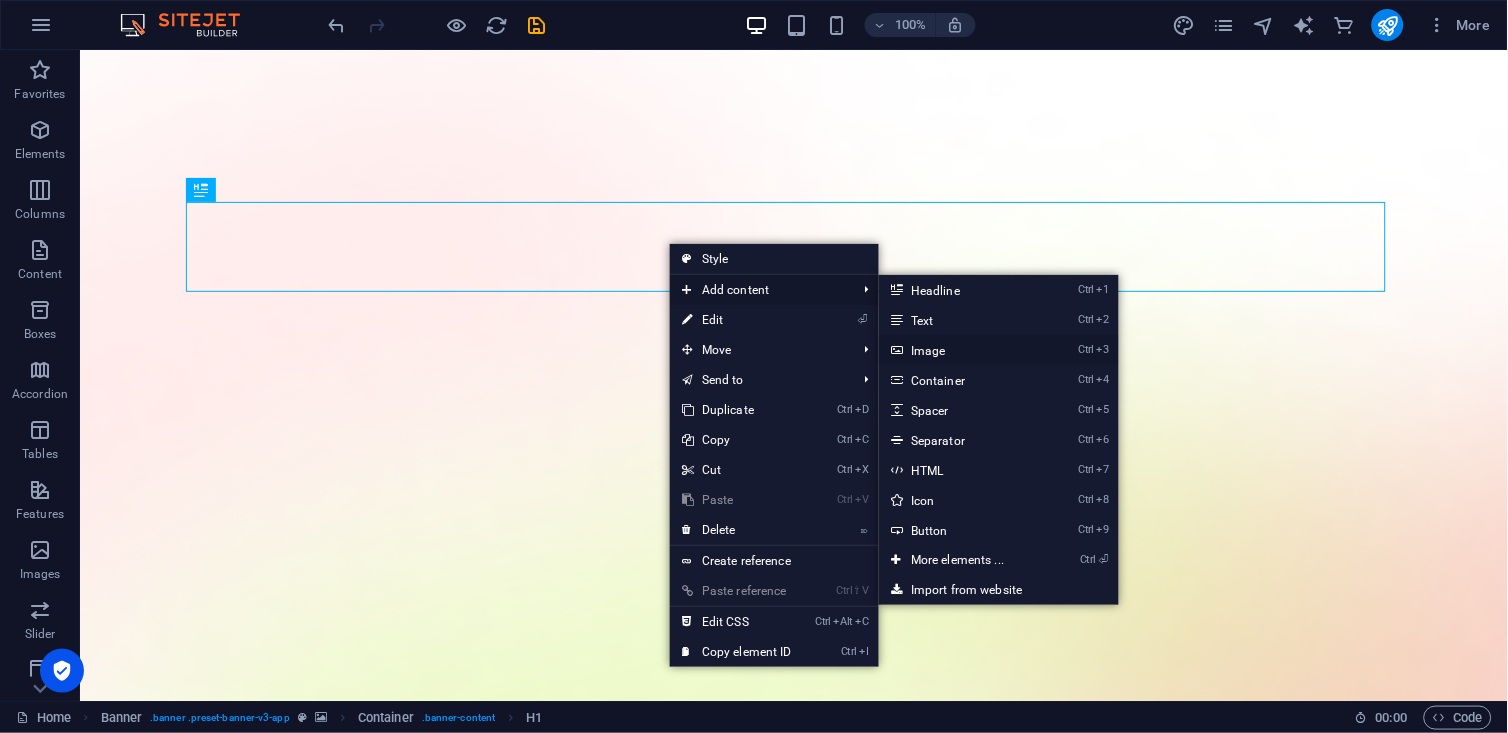 click on "Ctrl 3  Image" at bounding box center [961, 350] 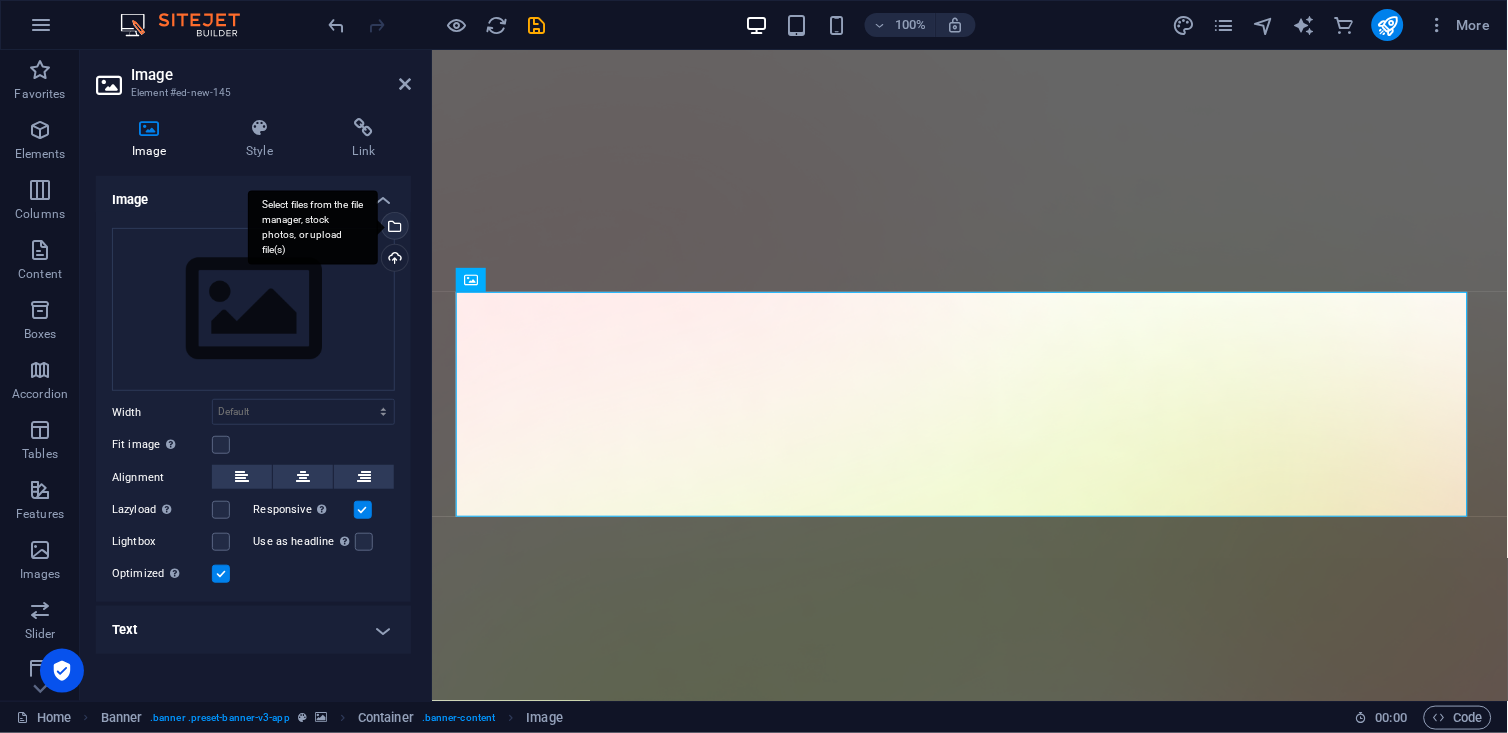 click on "Select files from the file manager, stock photos, or upload file(s)" at bounding box center [393, 228] 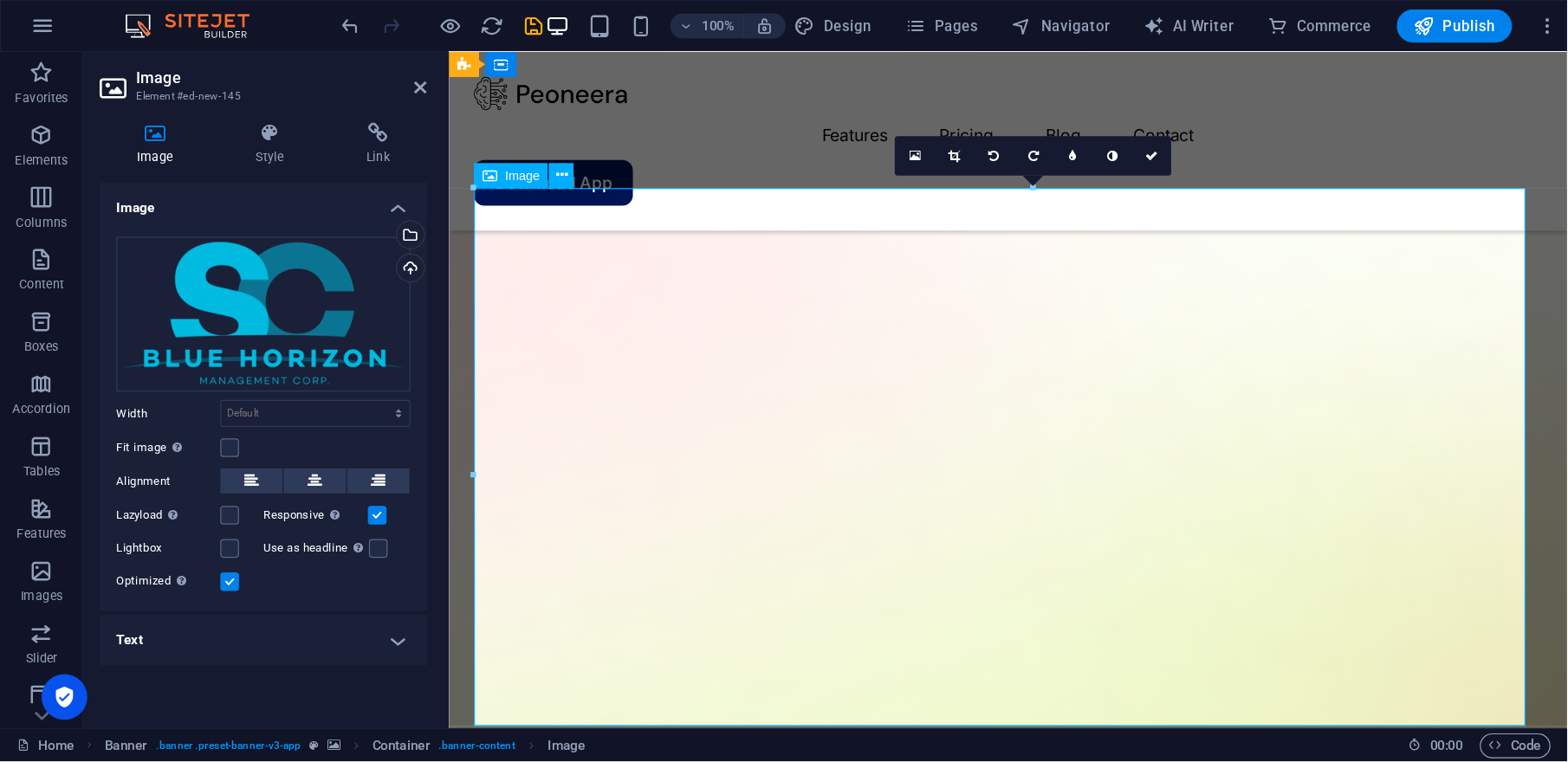scroll, scrollTop: 95, scrollLeft: 0, axis: vertical 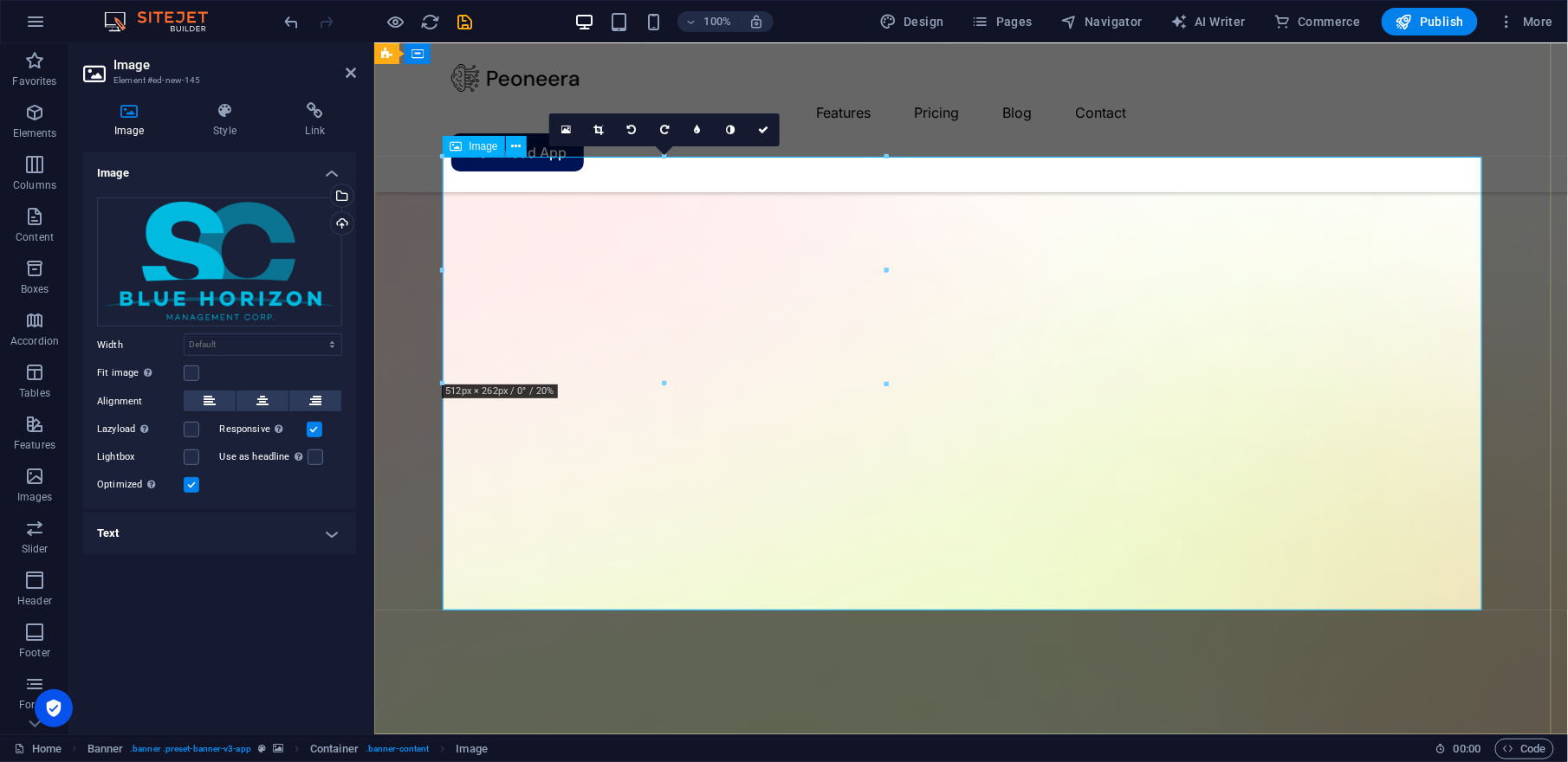 click at bounding box center [970, 2063] 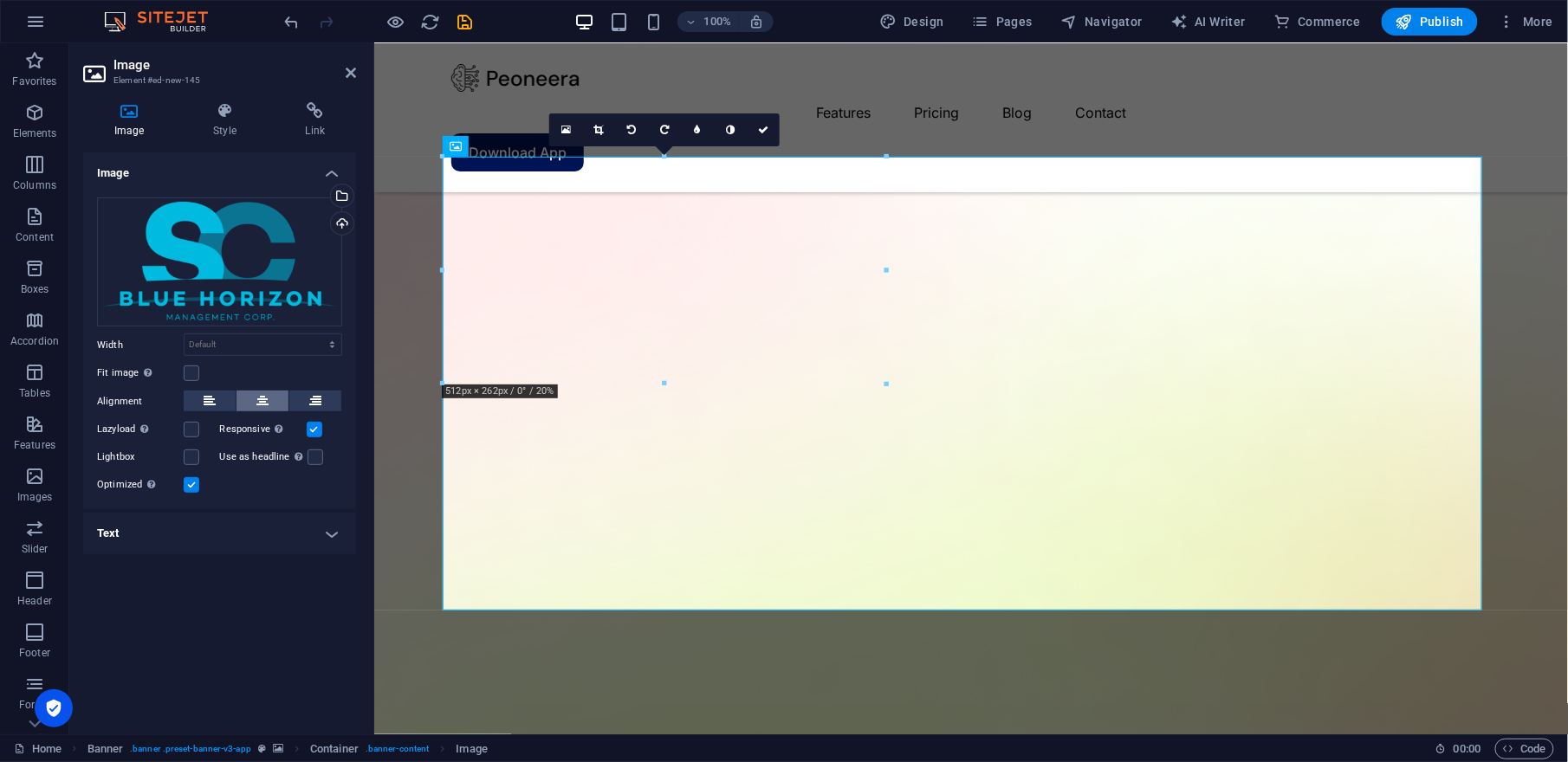 click at bounding box center (262, 401) 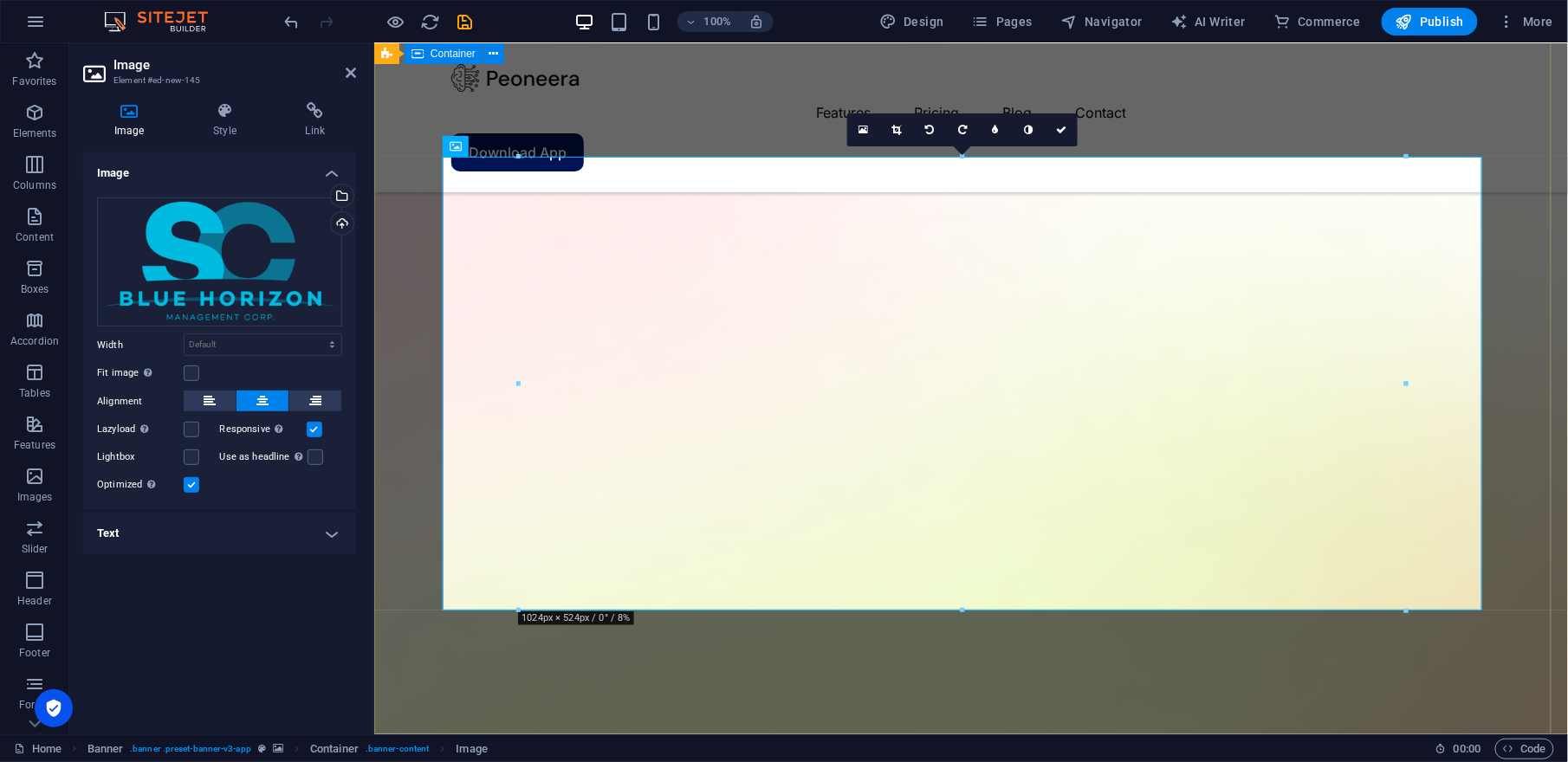 click on "Lorem ipsum dolor sit amet, consectetur adipiscing elit, sed do eiusmod tempor incididunt ut labore et dolore magna aliqua. Download App" at bounding box center [970, 2421] 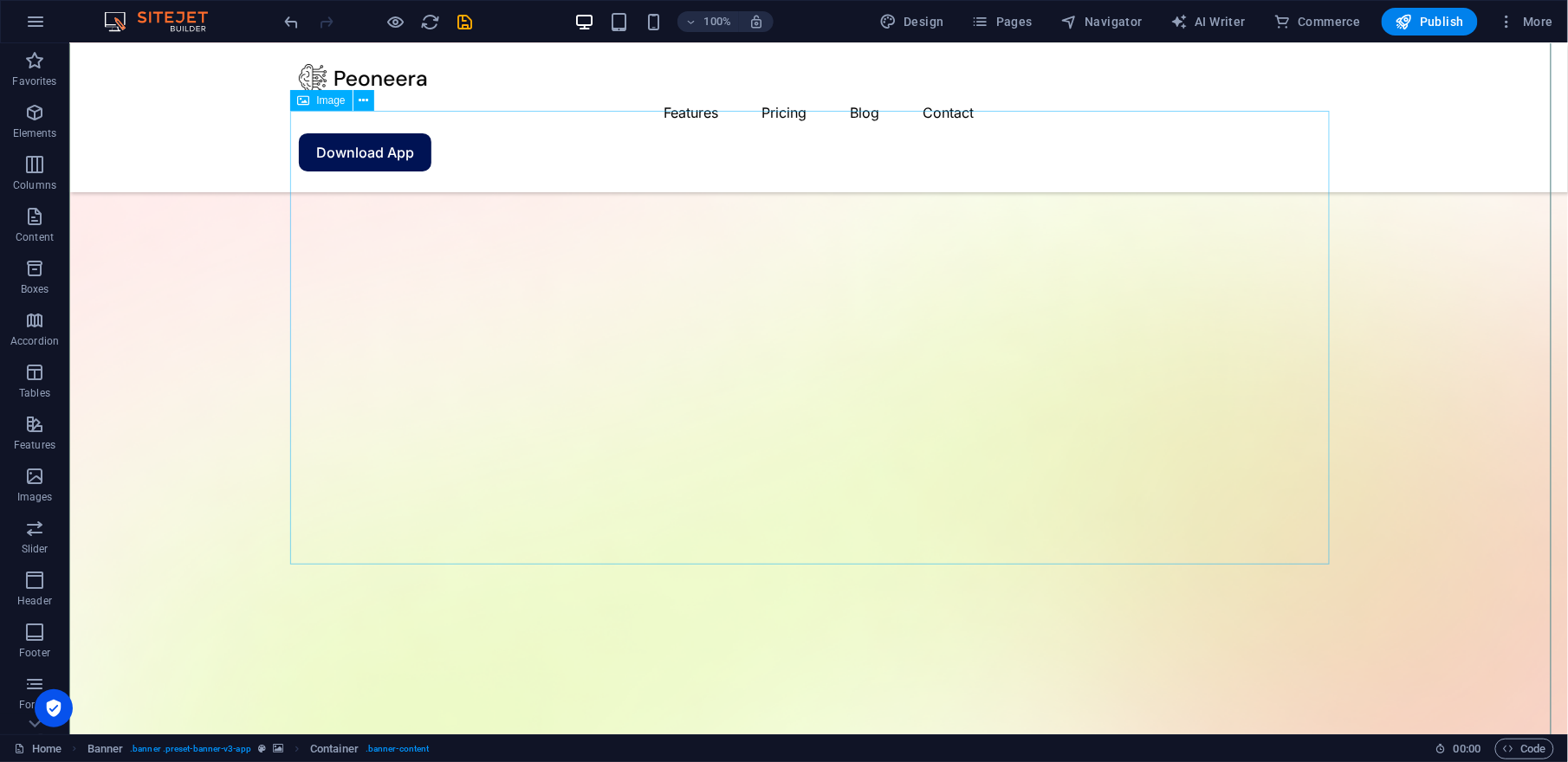 scroll, scrollTop: 230, scrollLeft: 0, axis: vertical 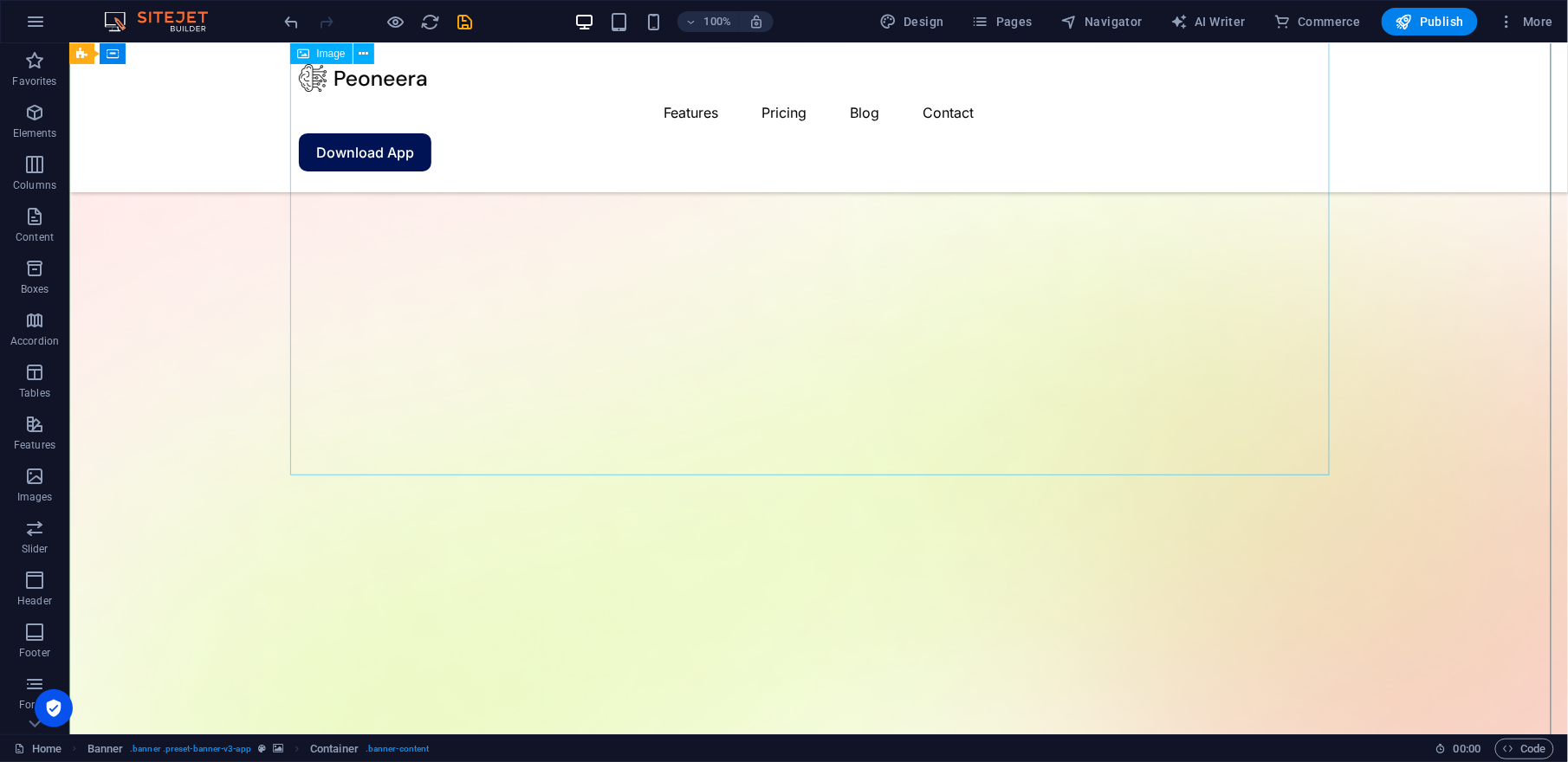 click at bounding box center (818, 1906) 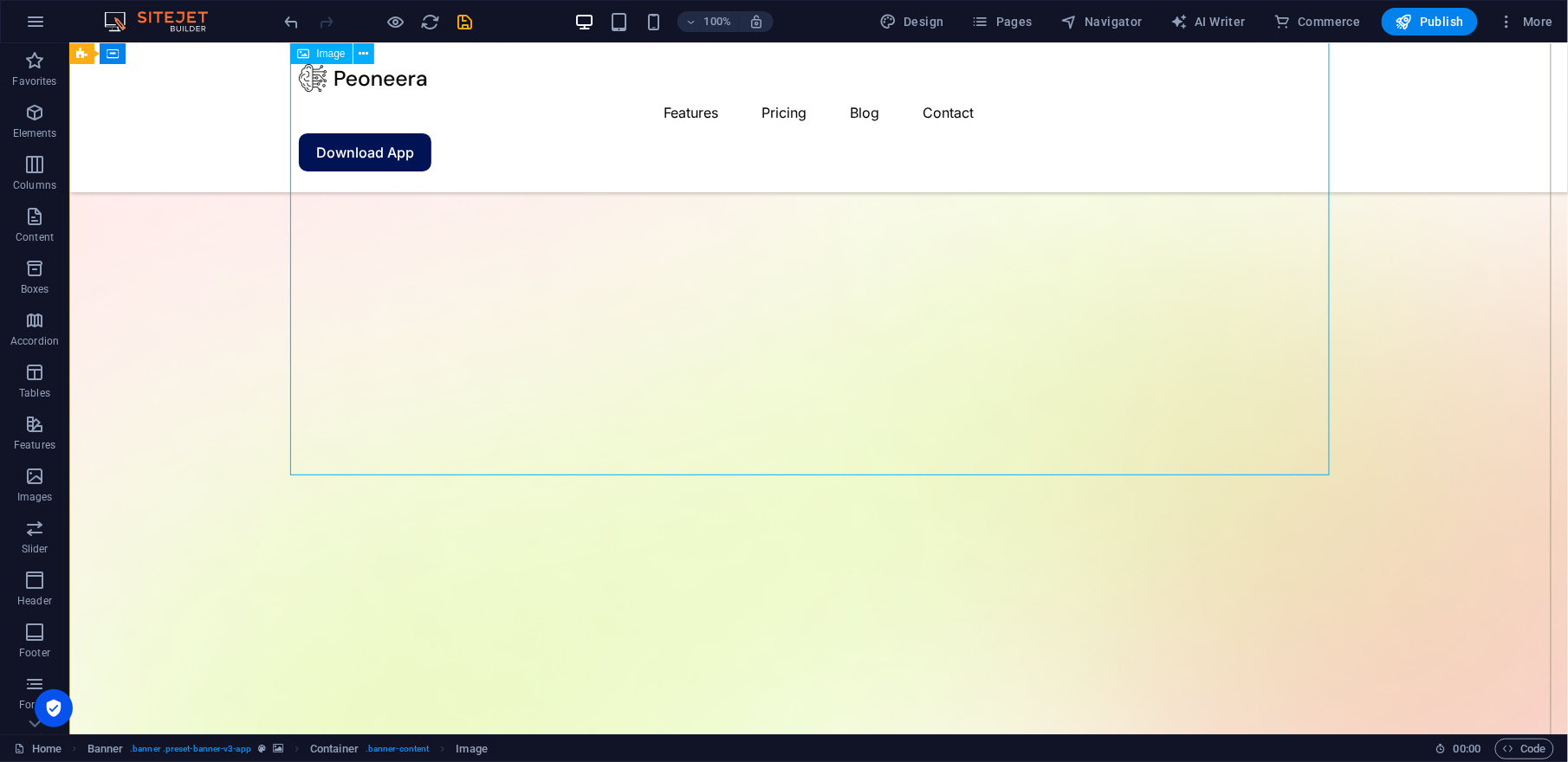 click at bounding box center [818, 1906] 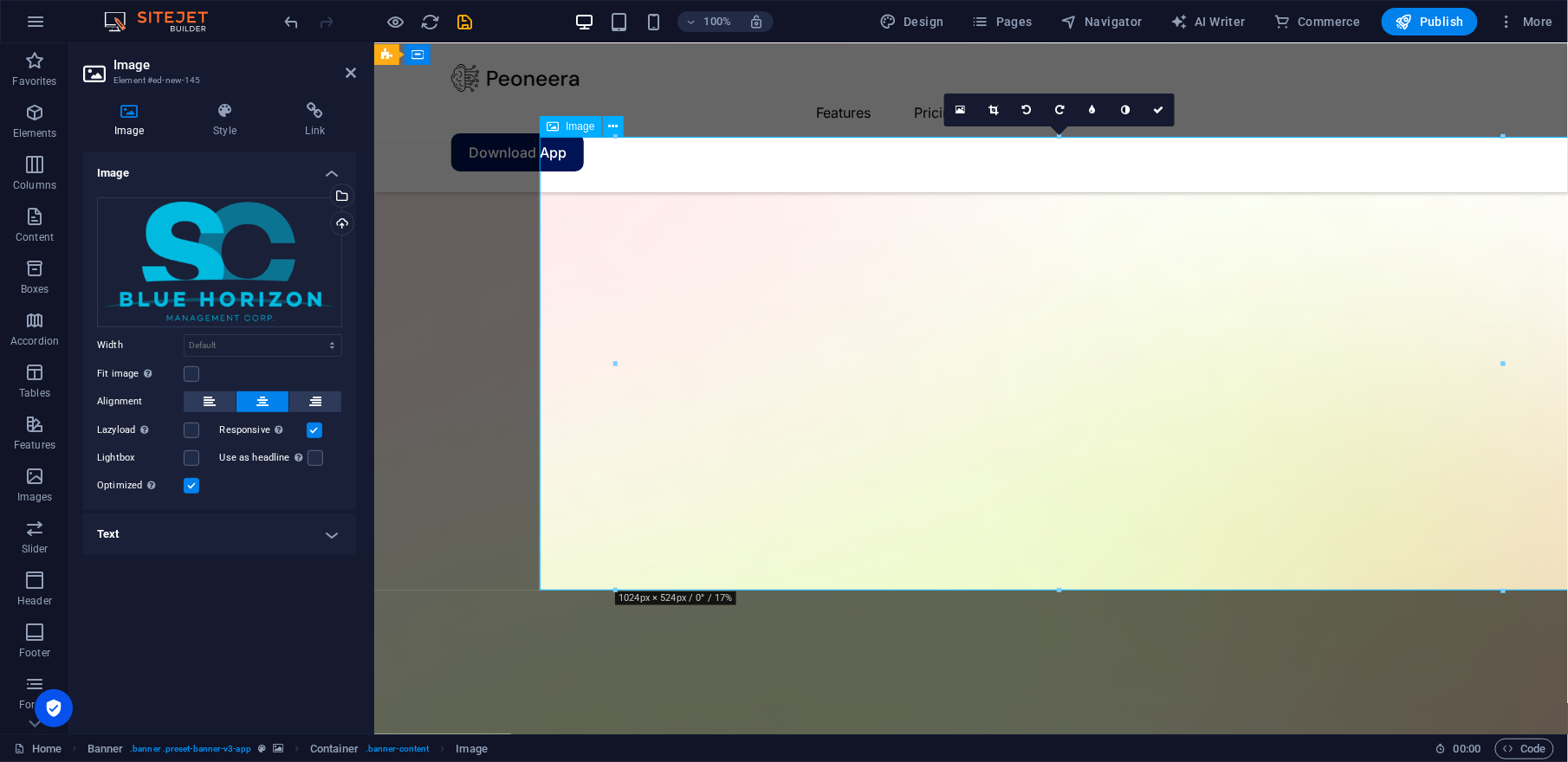 scroll, scrollTop: 115, scrollLeft: 0, axis: vertical 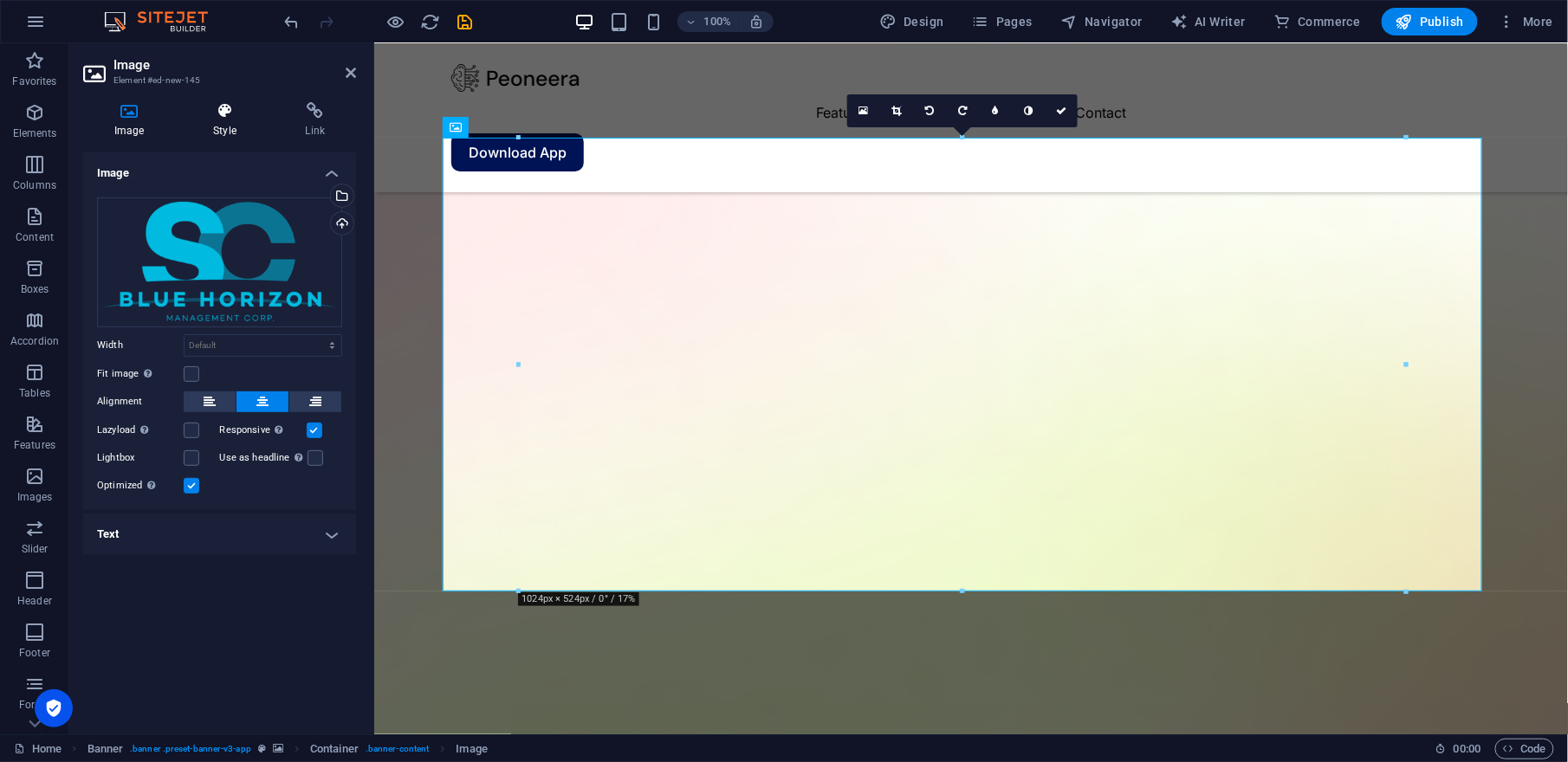 click on "Style" at bounding box center [228, 120] 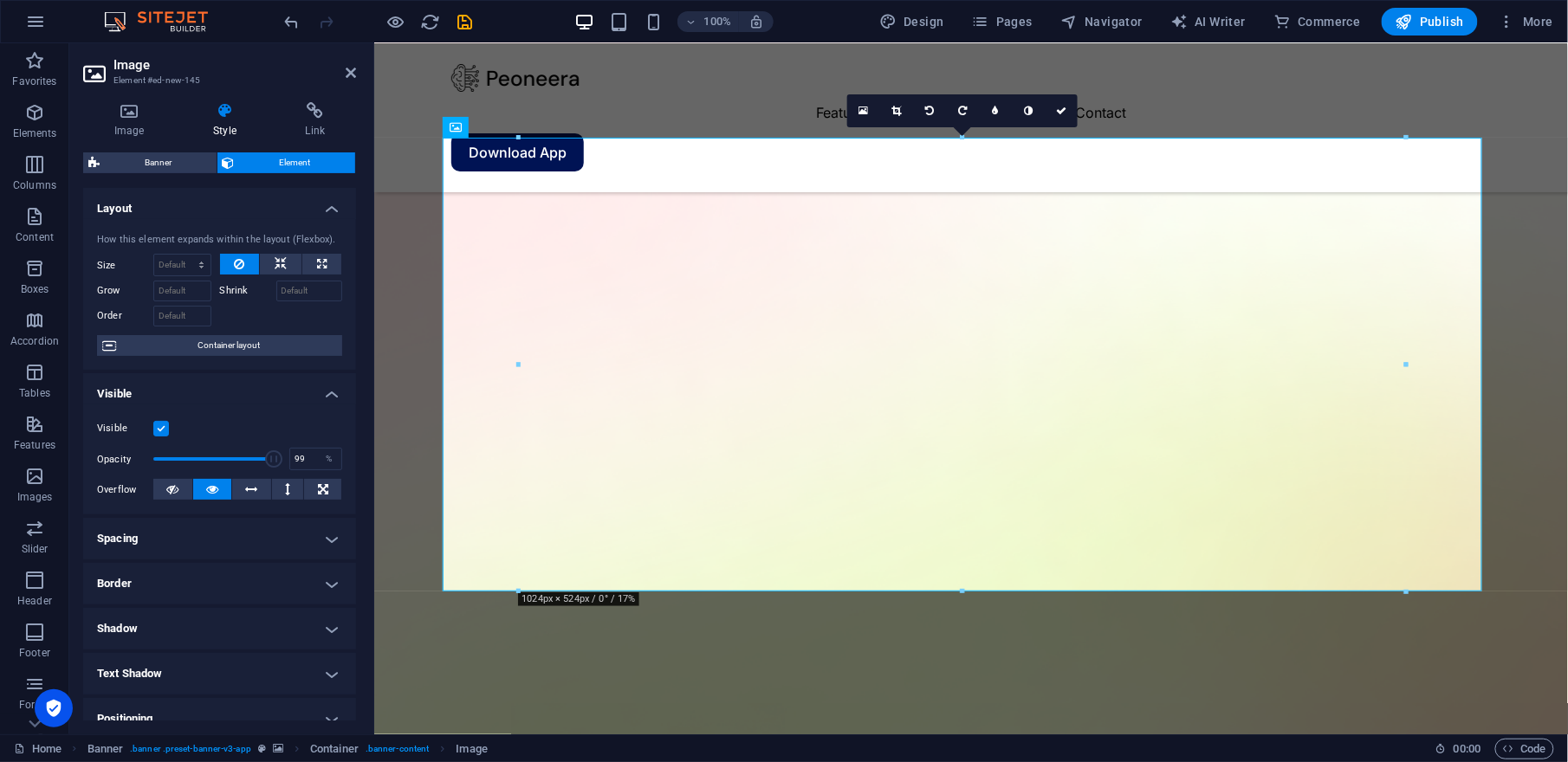 click at bounding box center (275, 459) 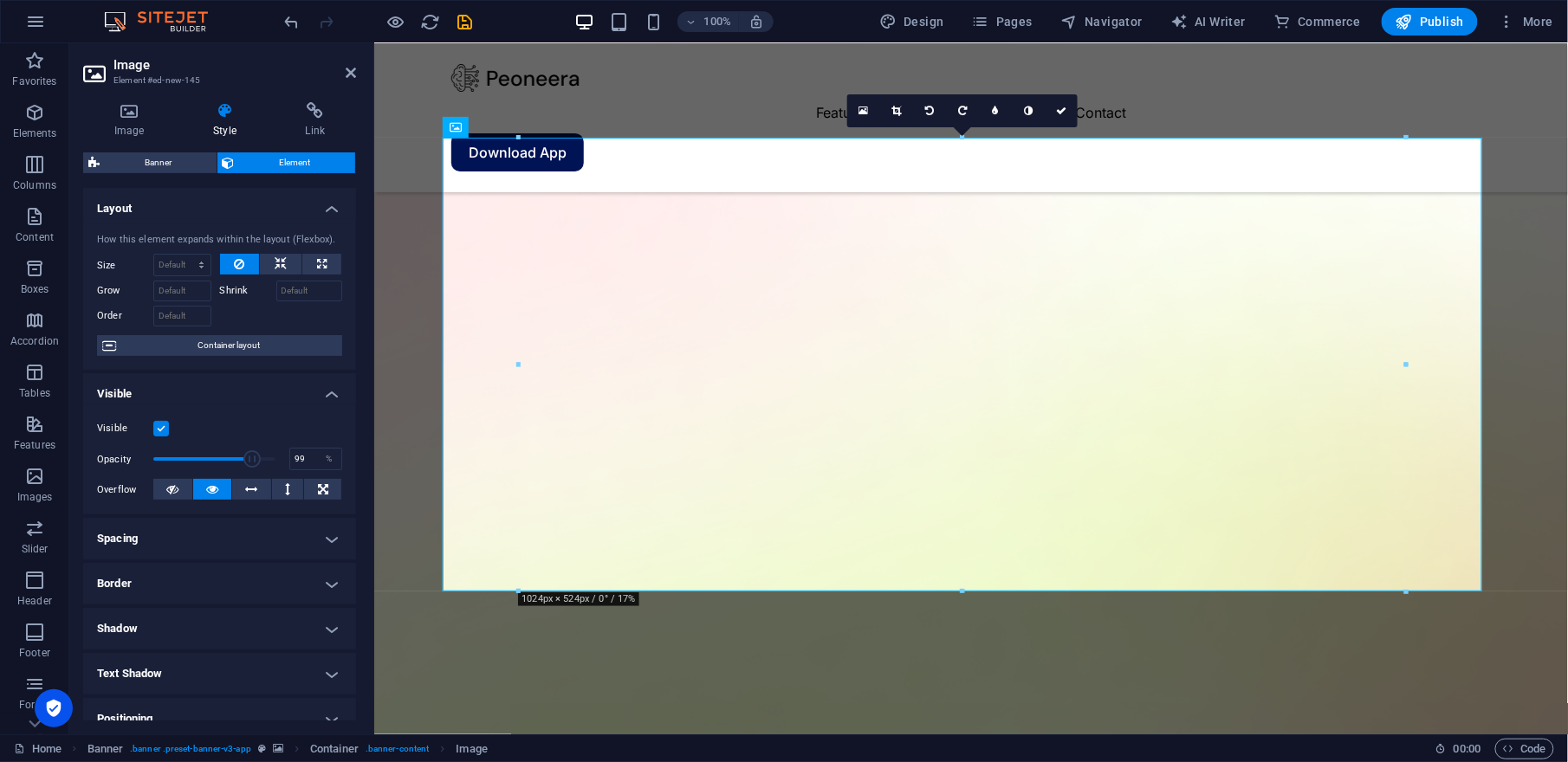 type on "100" 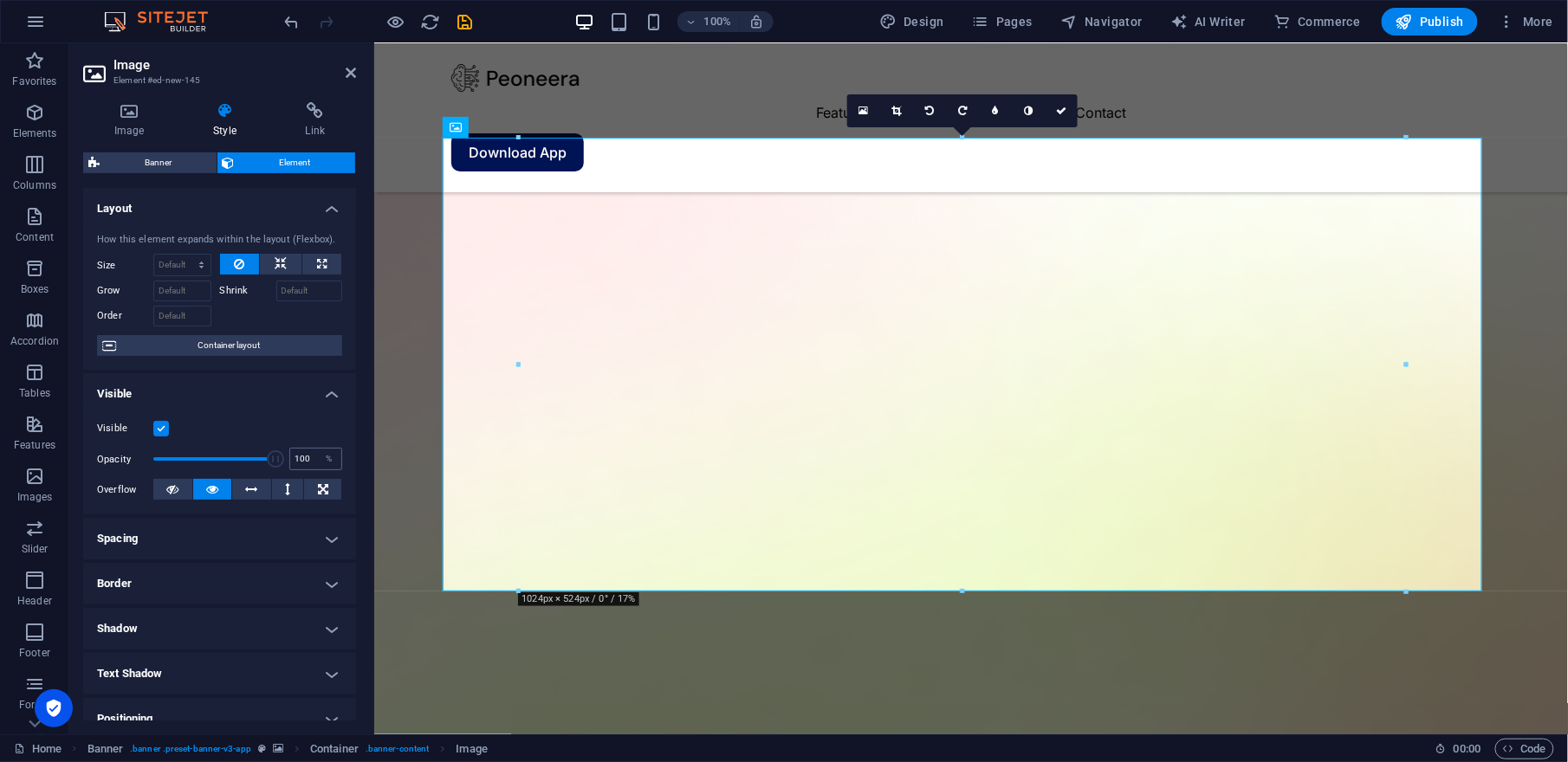 drag, startPoint x: 267, startPoint y: 459, endPoint x: 285, endPoint y: 462, distance: 18.248288 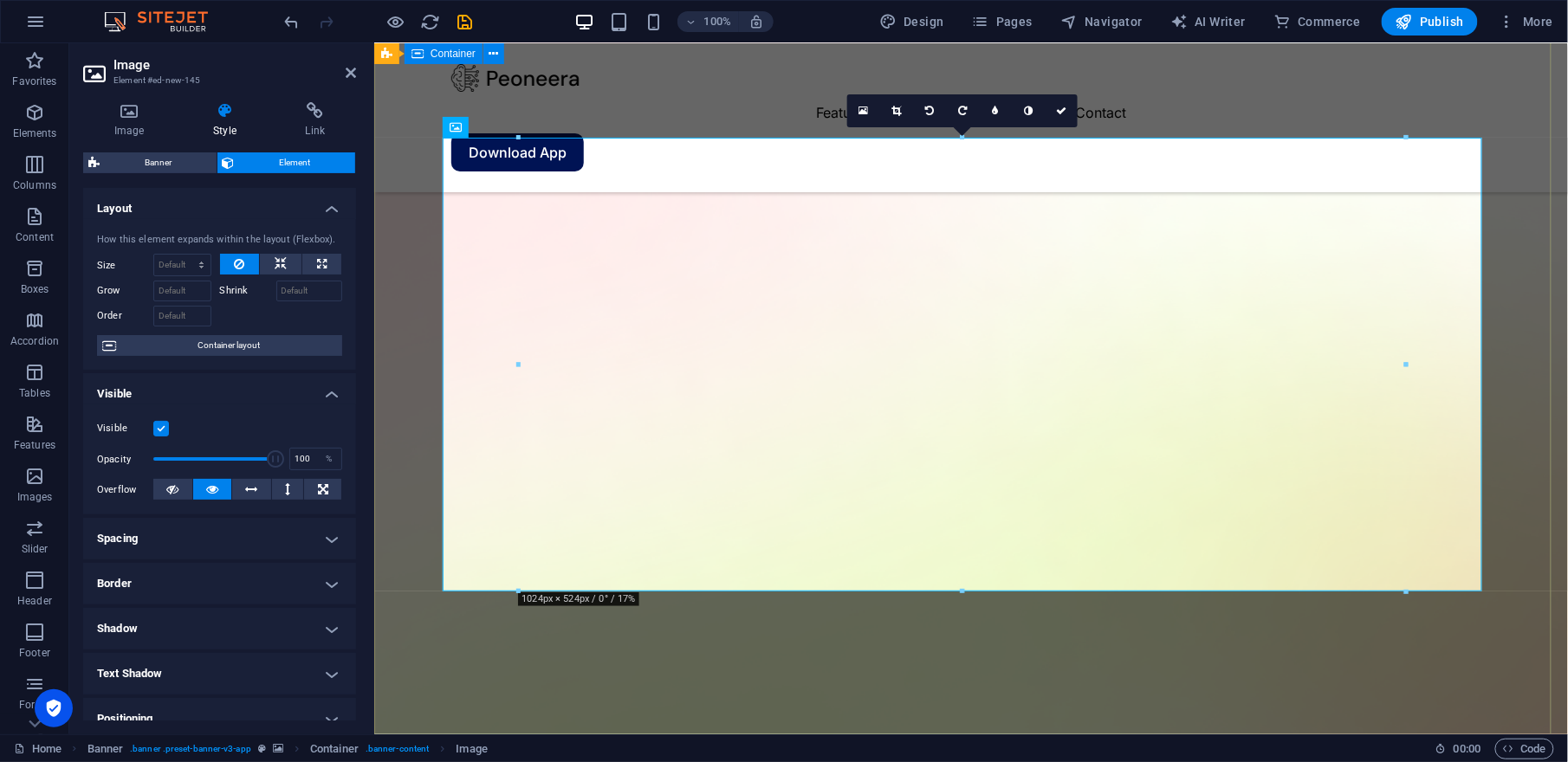 click on "Lorem ipsum dolor sit amet, consectetur adipiscing elit, sed do eiusmod tempor incididunt ut labore et dolore magna aliqua. Download App" at bounding box center (970, 2401) 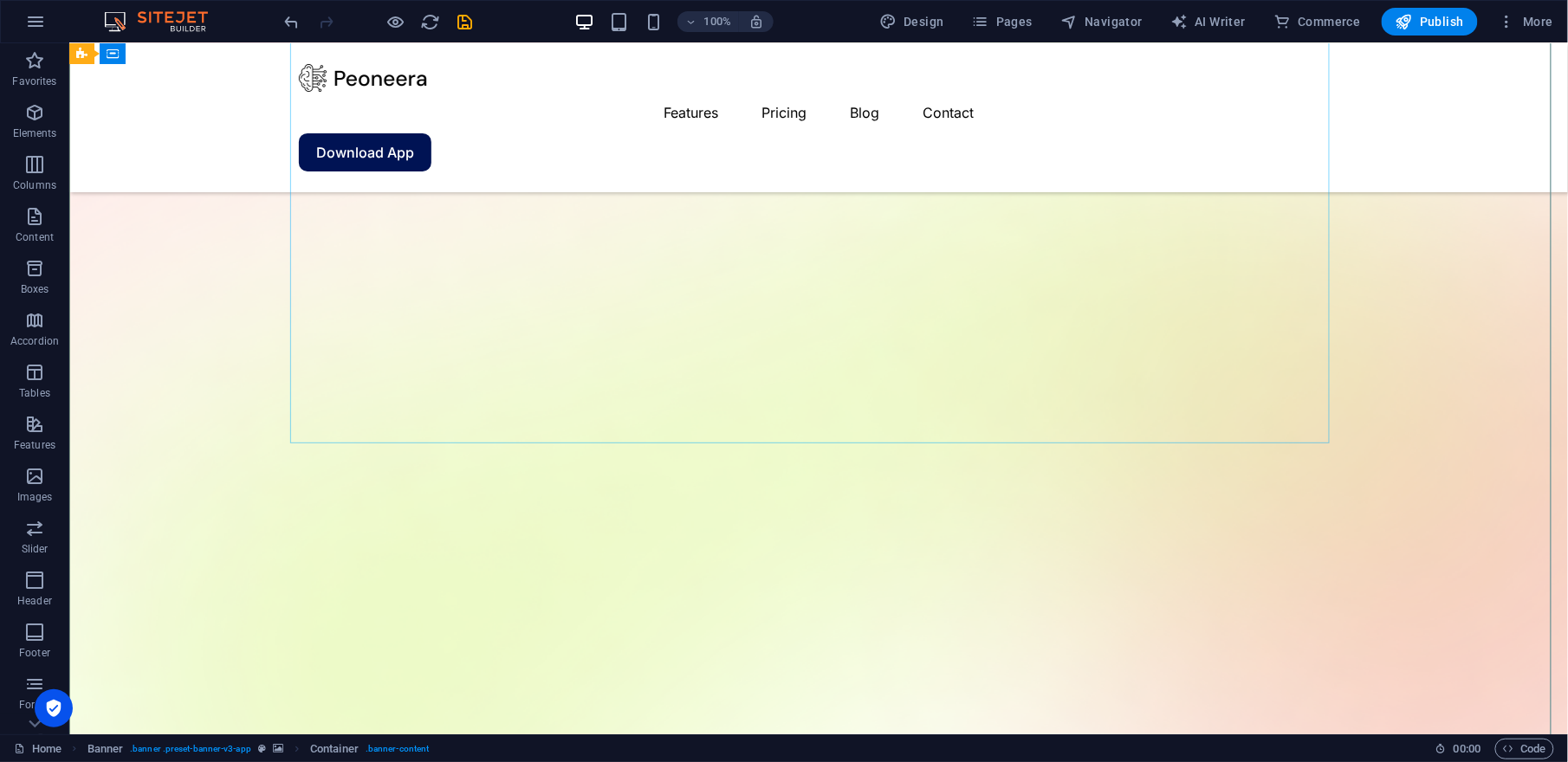 scroll, scrollTop: 346, scrollLeft: 0, axis: vertical 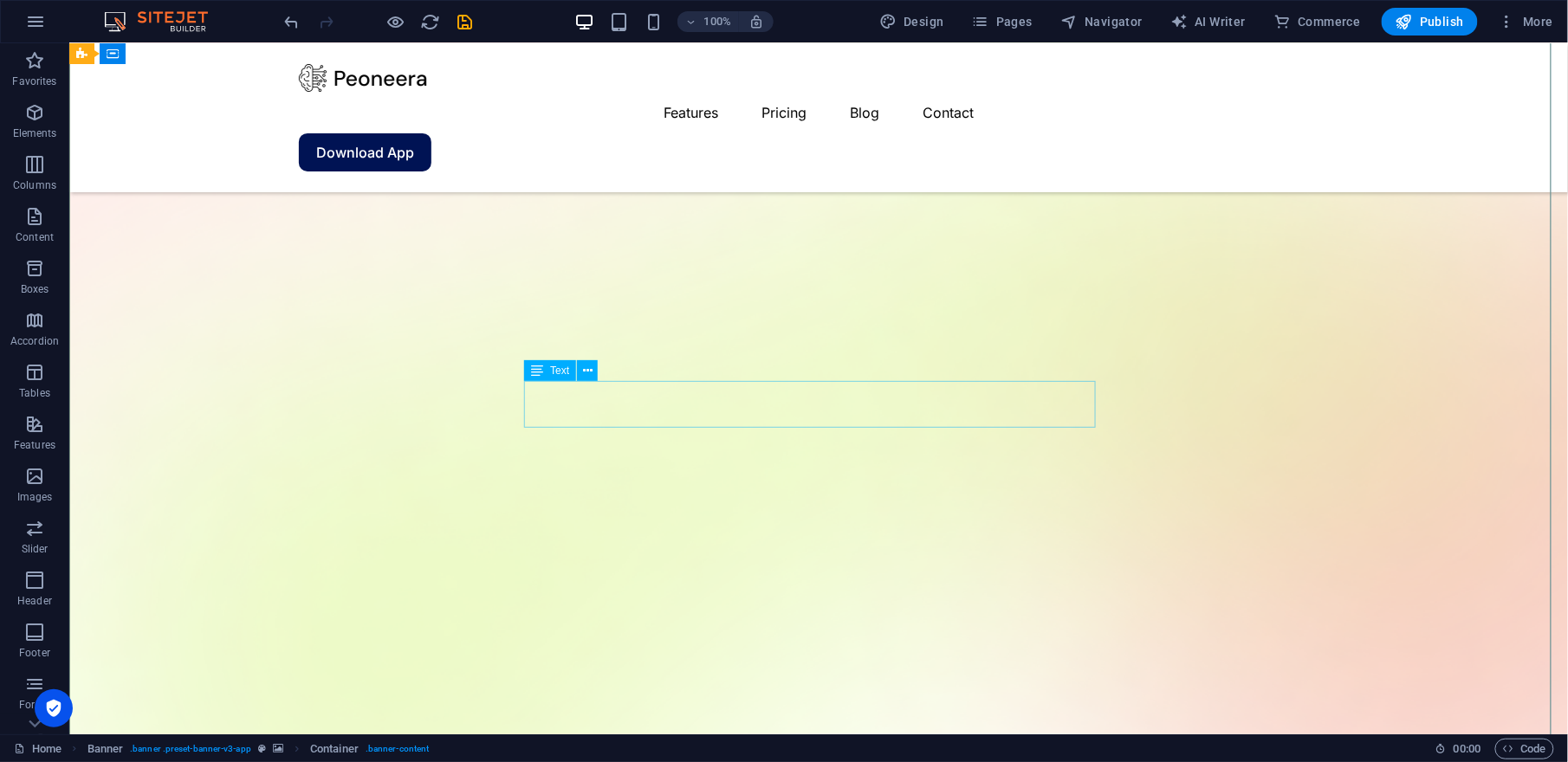 click on "Lorem ipsum dolor sit amet, consectetur adipiscing elit, sed do eiusmod tempor incididunt ut labore et dolore magna aliqua." at bounding box center (818, 2049) 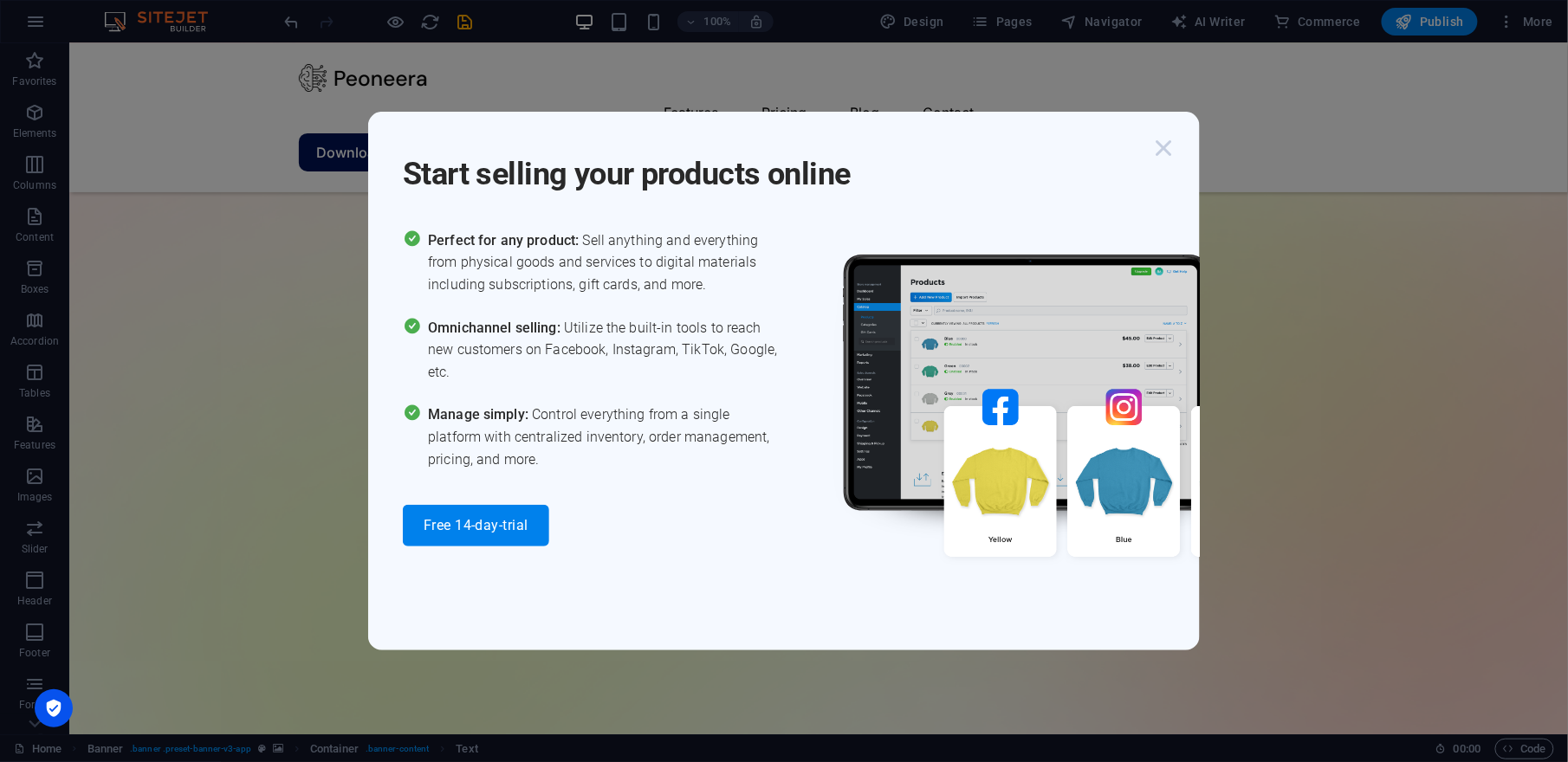 click at bounding box center (1163, 148) 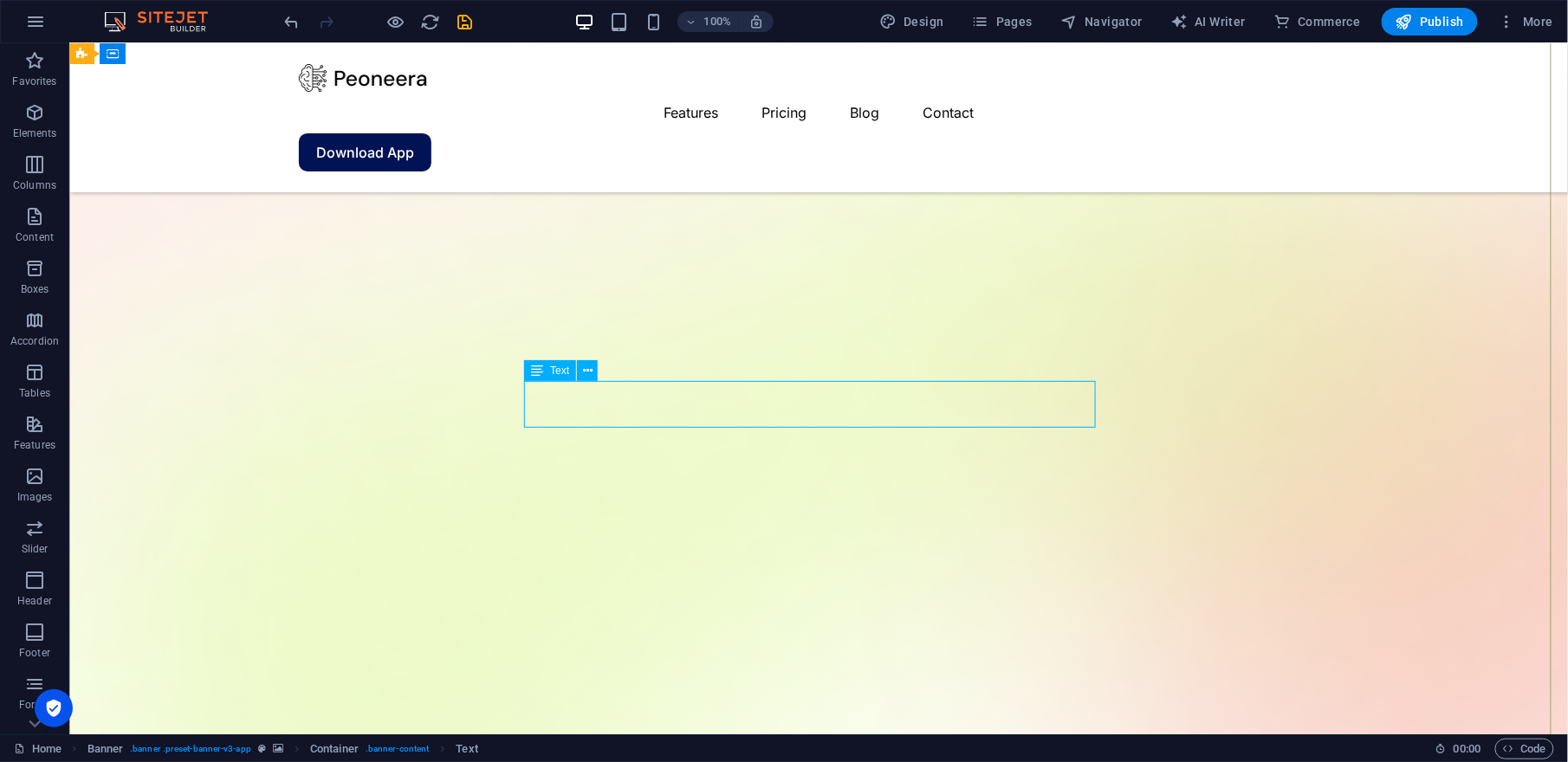 click on "Lorem ipsum dolor sit amet, consectetur adipiscing elit, sed do eiusmod tempor incididunt ut labore et dolore magna aliqua." at bounding box center [818, 2049] 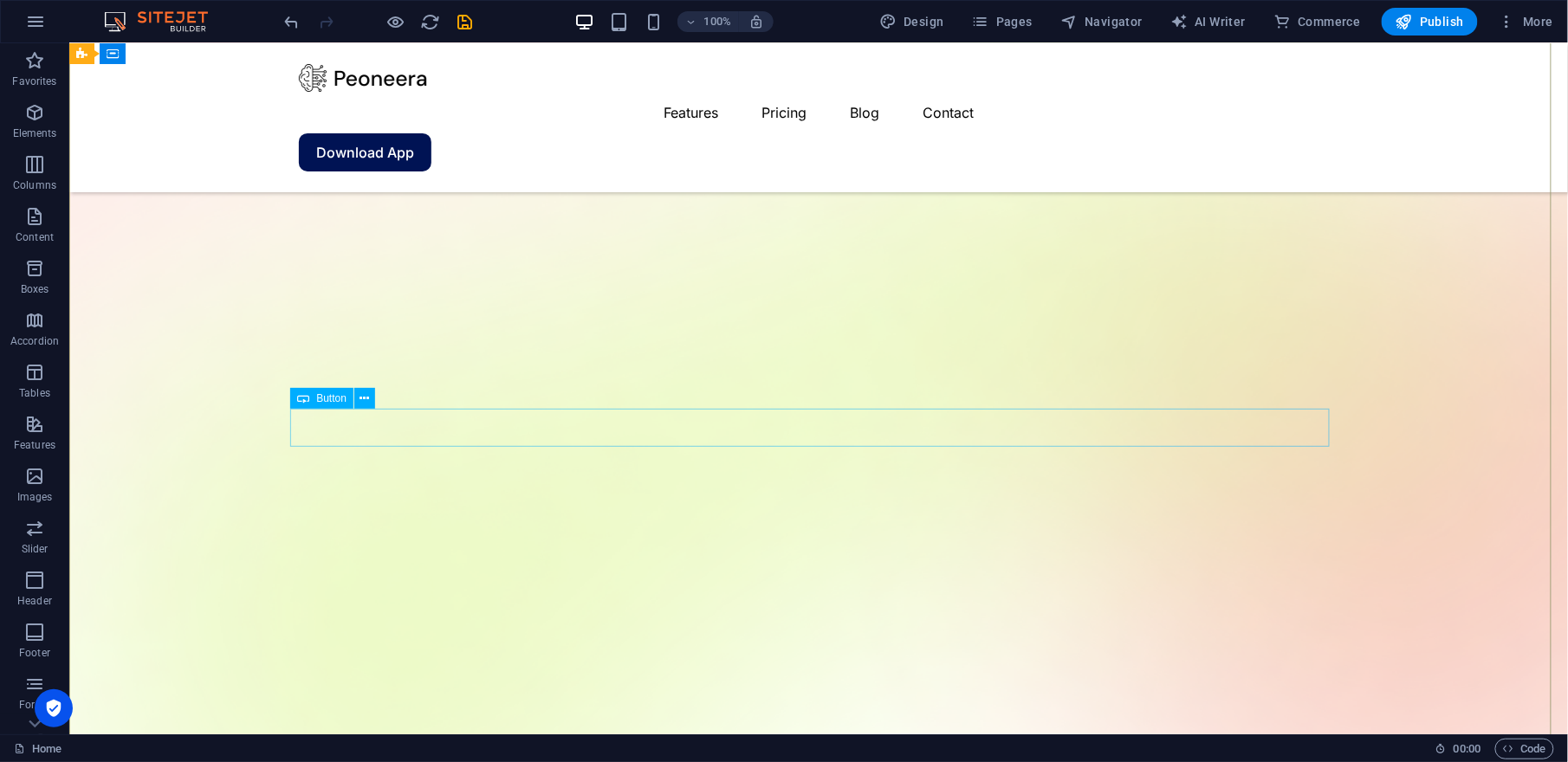 click on "Download App" at bounding box center [818, 2037] 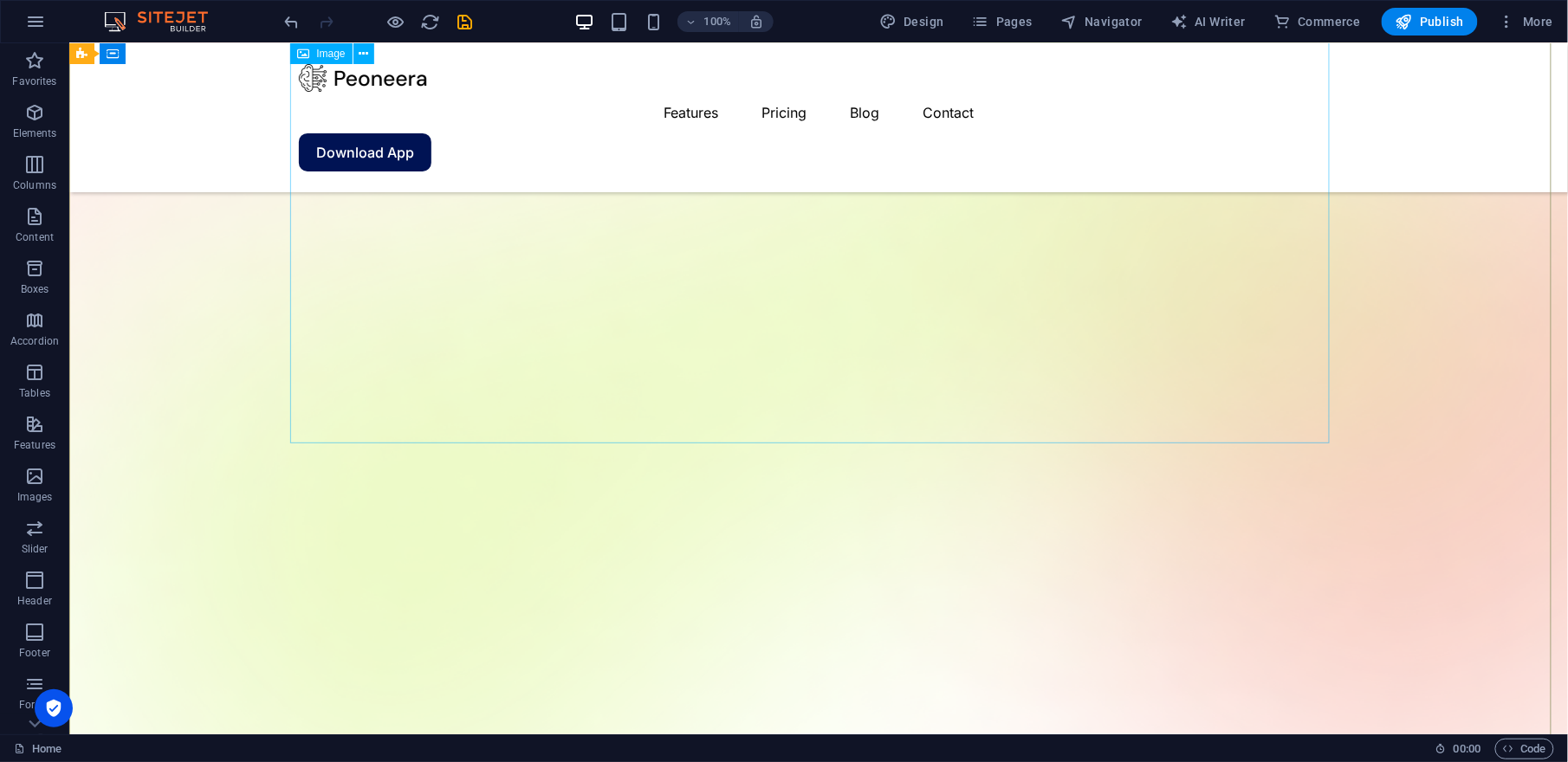 scroll, scrollTop: 808, scrollLeft: 0, axis: vertical 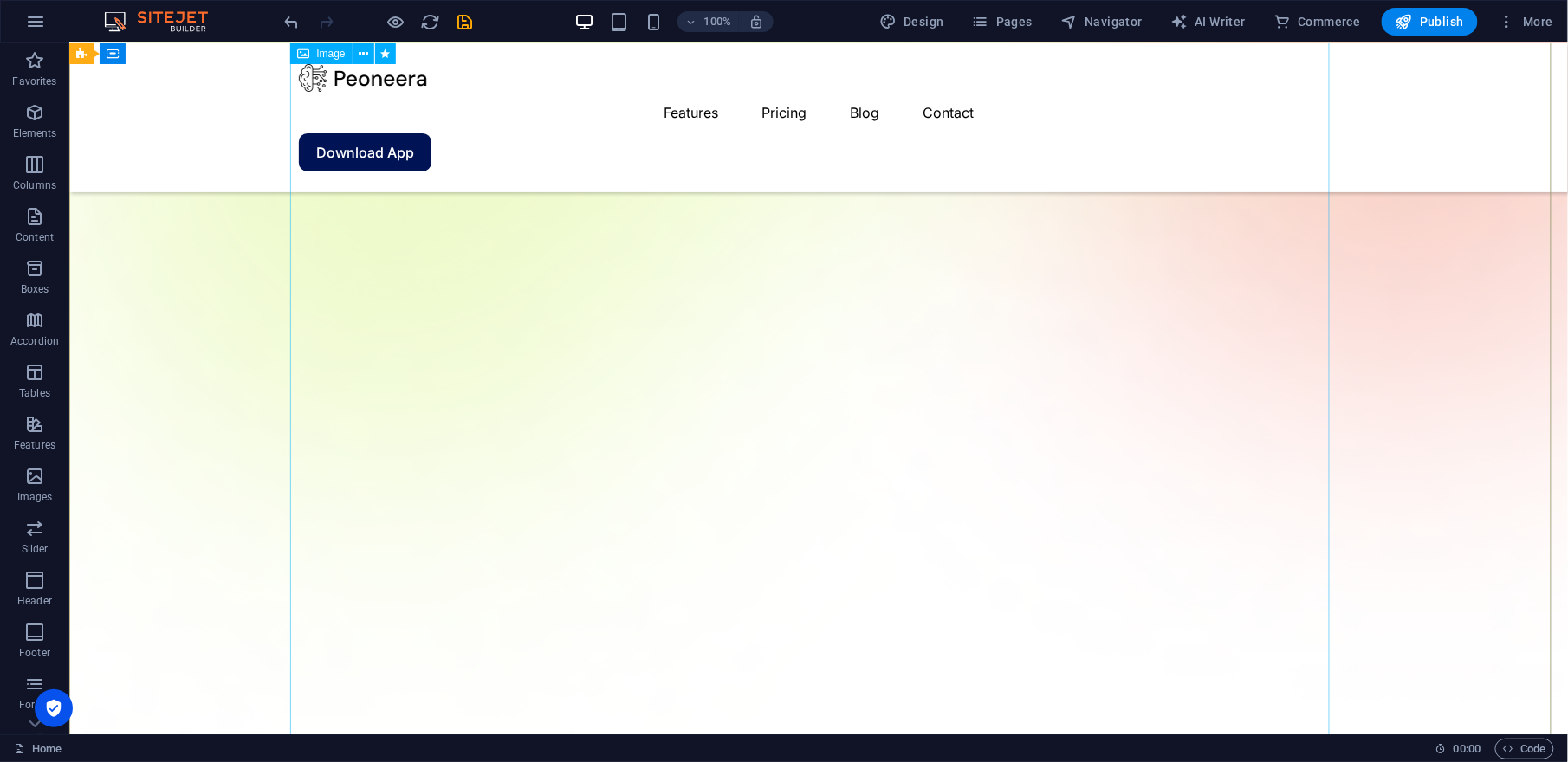 click at bounding box center [818, 1941] 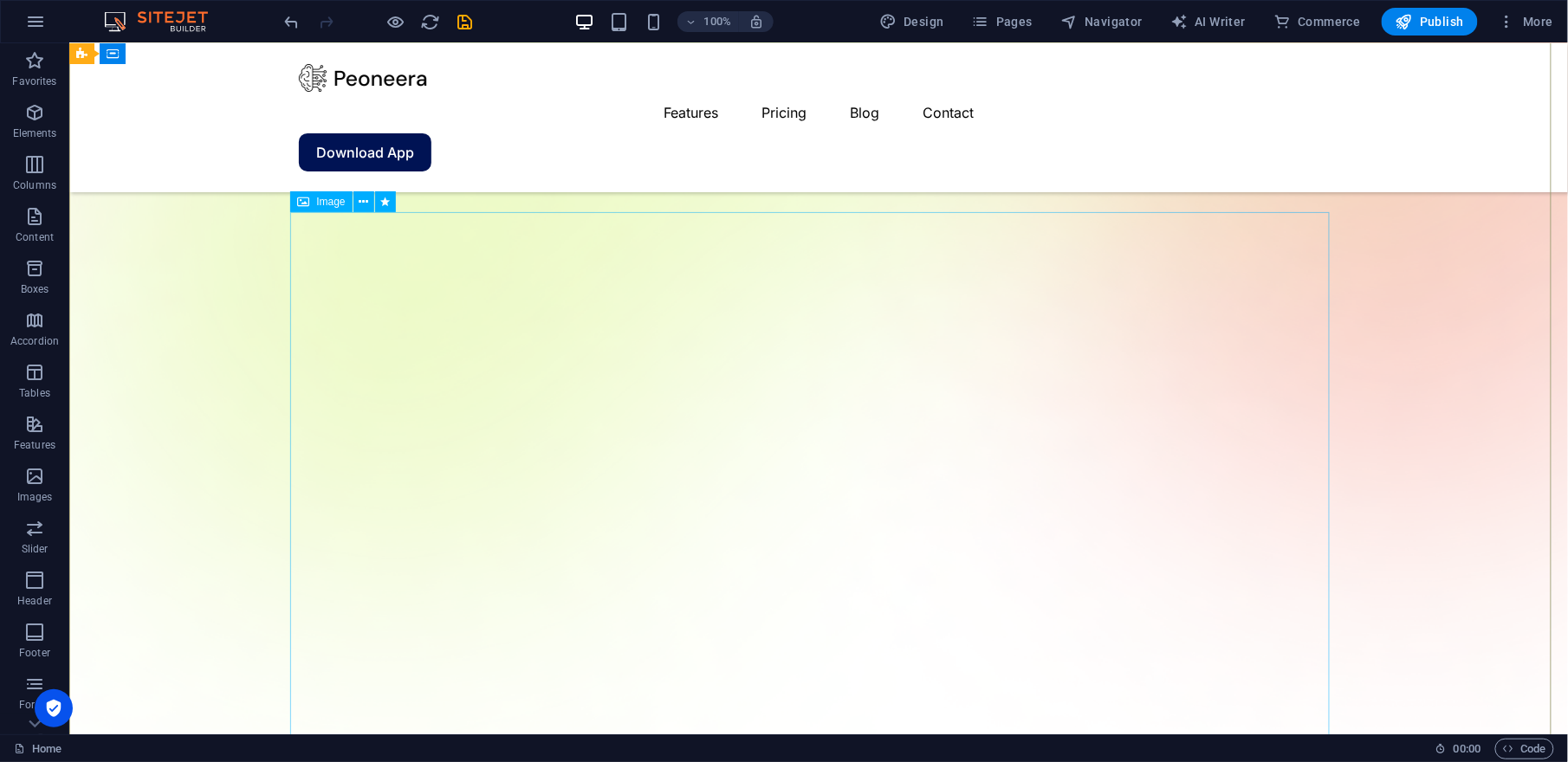 scroll, scrollTop: 0, scrollLeft: 0, axis: both 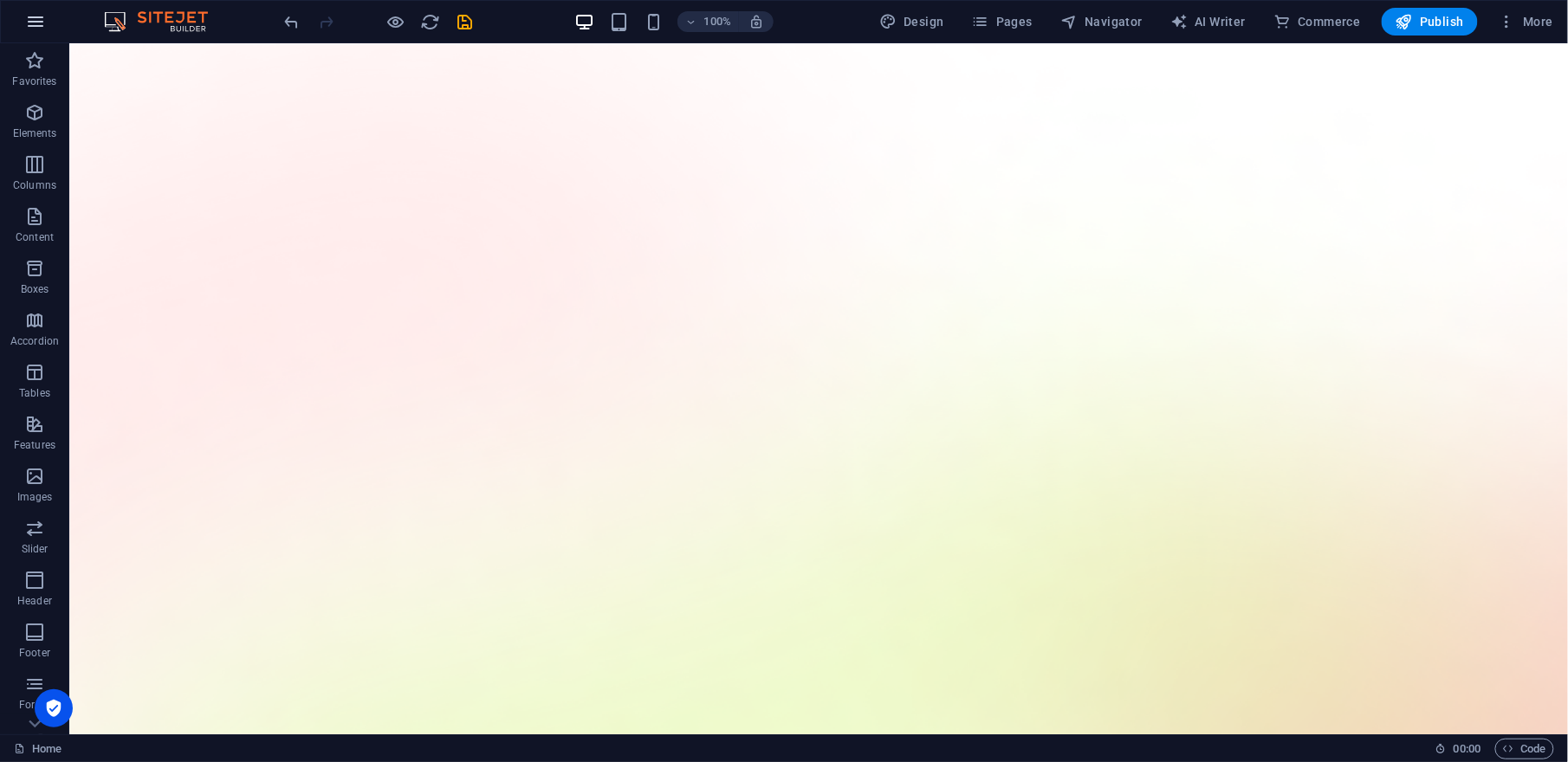 click at bounding box center (36, 22) 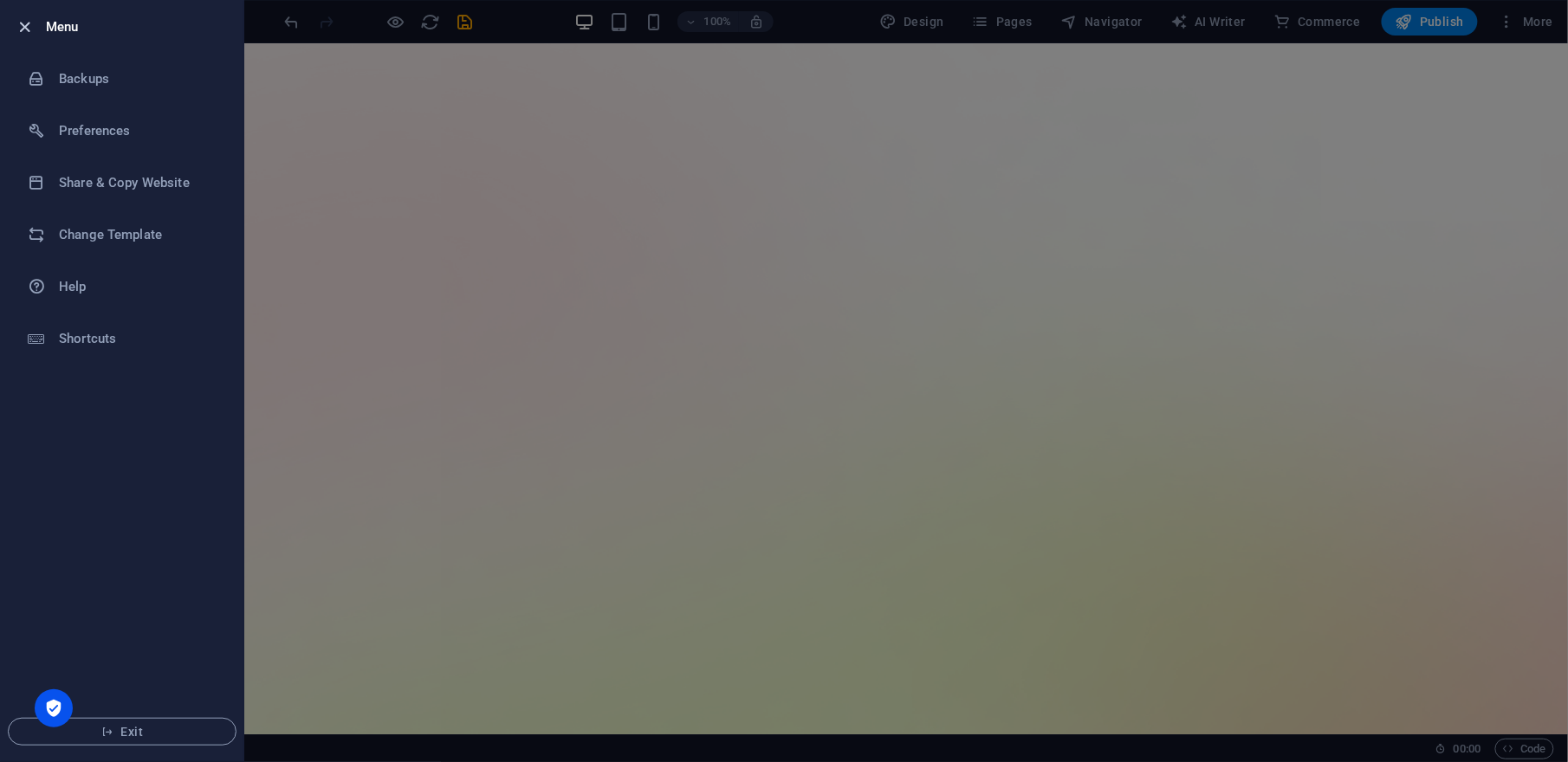 click at bounding box center (25, 27) 